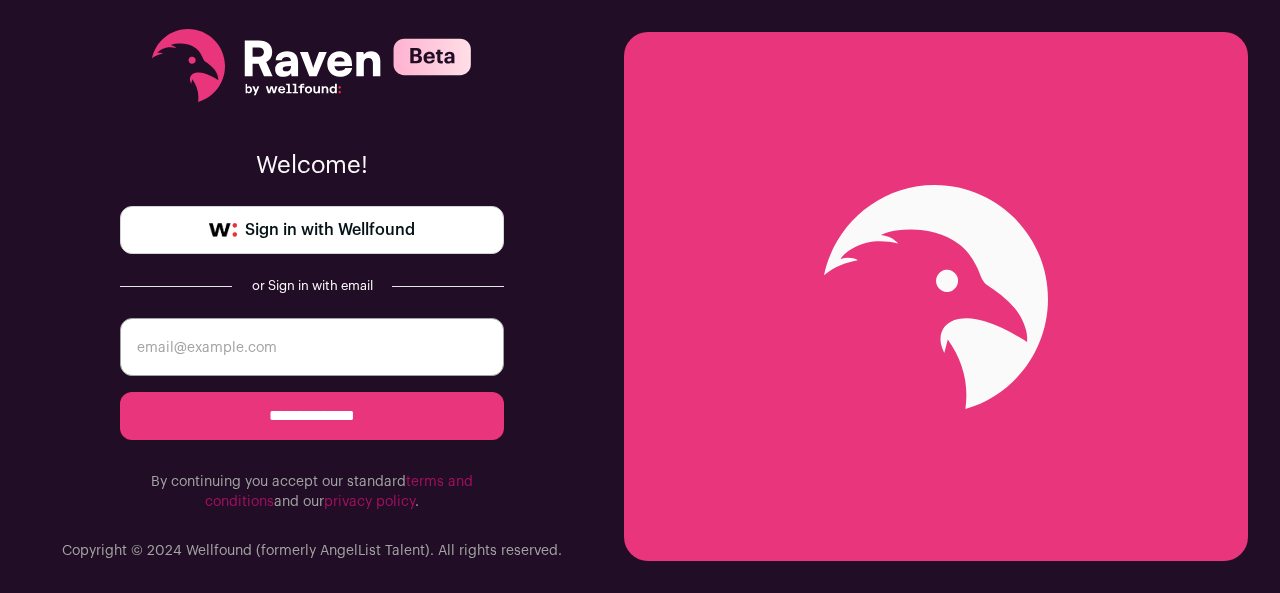 scroll, scrollTop: 0, scrollLeft: 0, axis: both 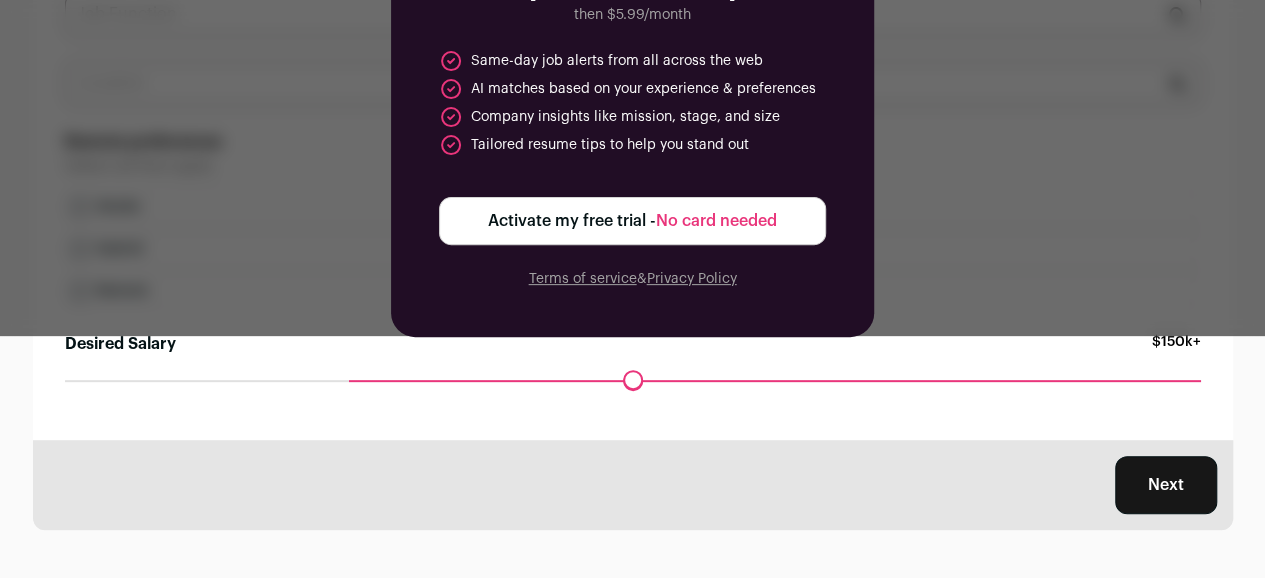 click on "Next" at bounding box center (1166, 485) 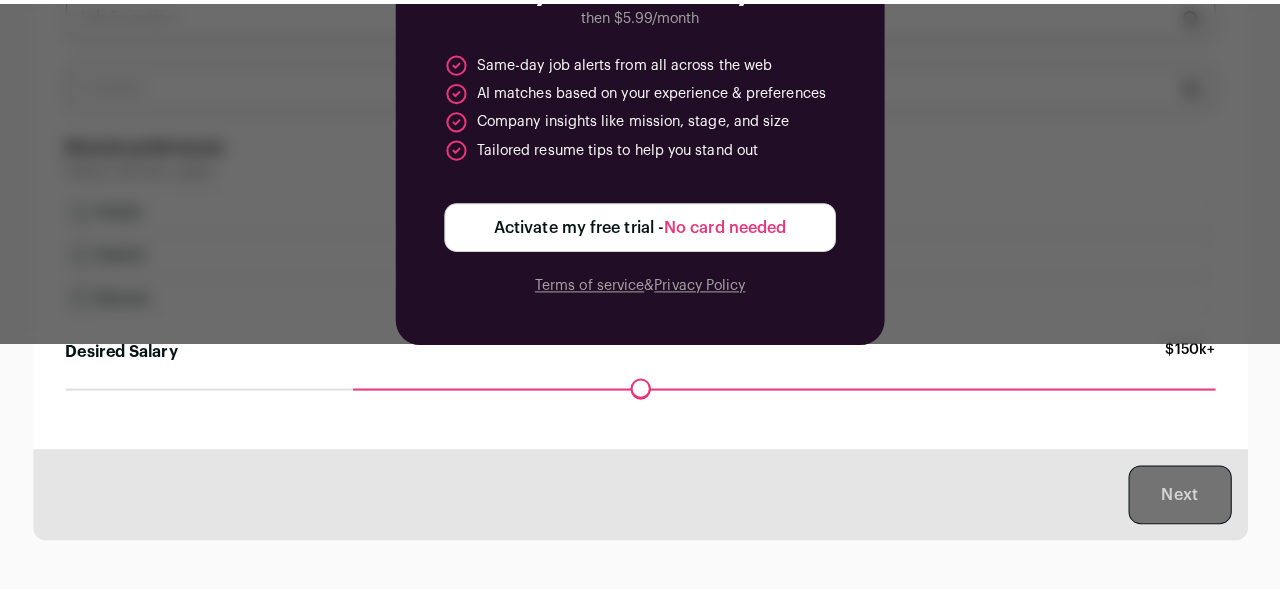 scroll, scrollTop: 0, scrollLeft: 0, axis: both 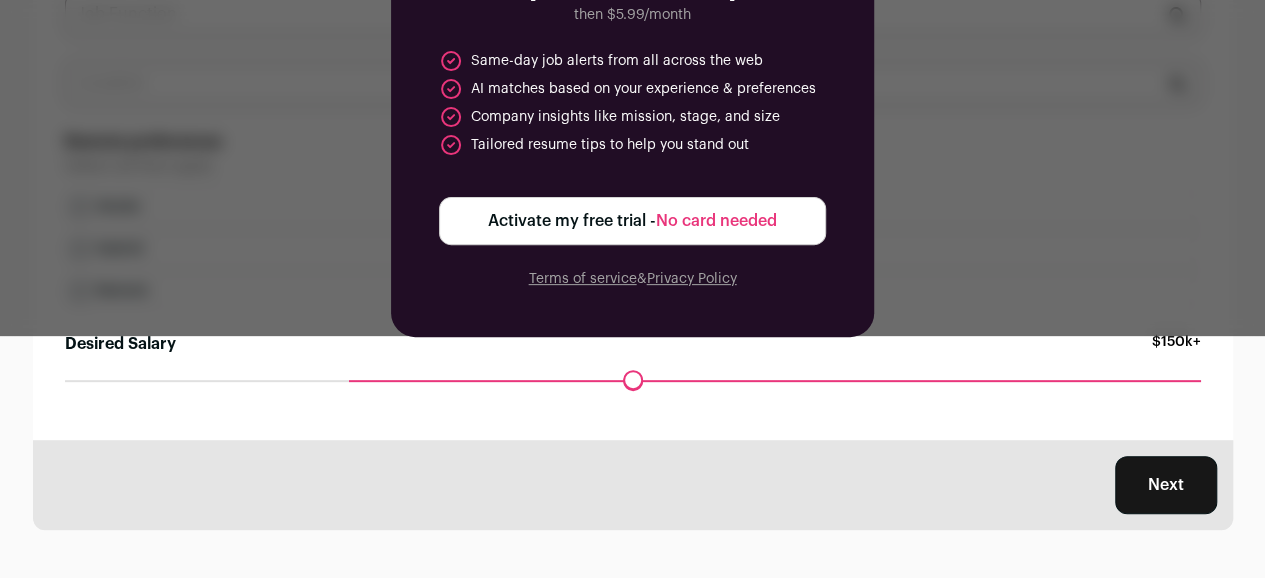 click on "Next" at bounding box center (1166, 485) 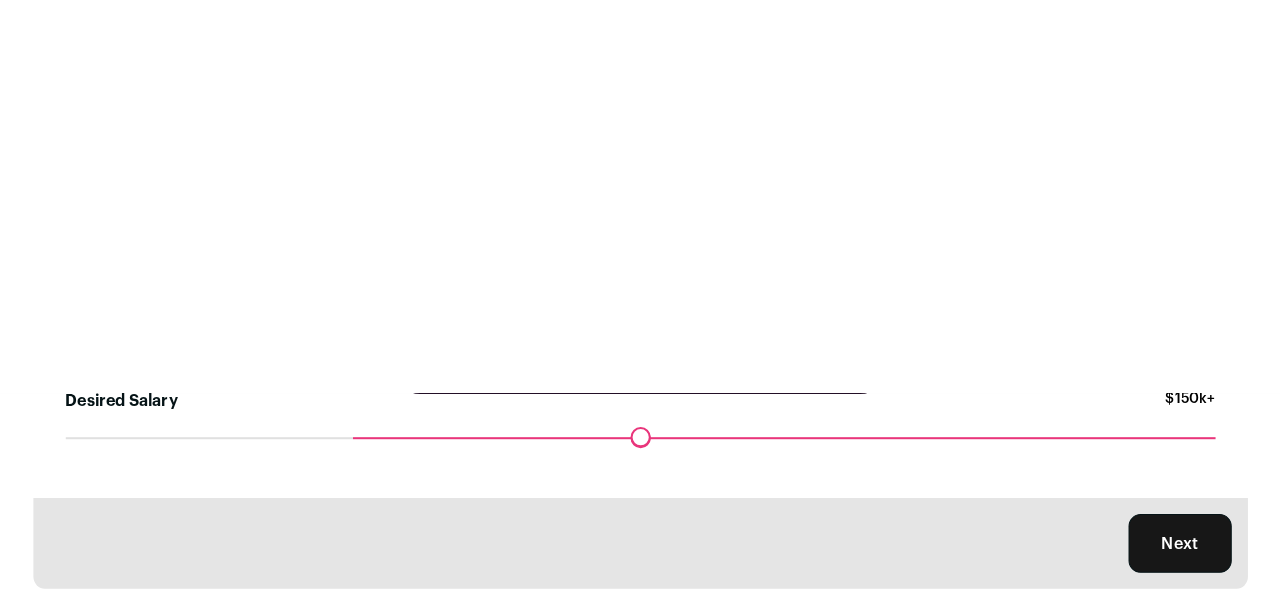scroll, scrollTop: 0, scrollLeft: 0, axis: both 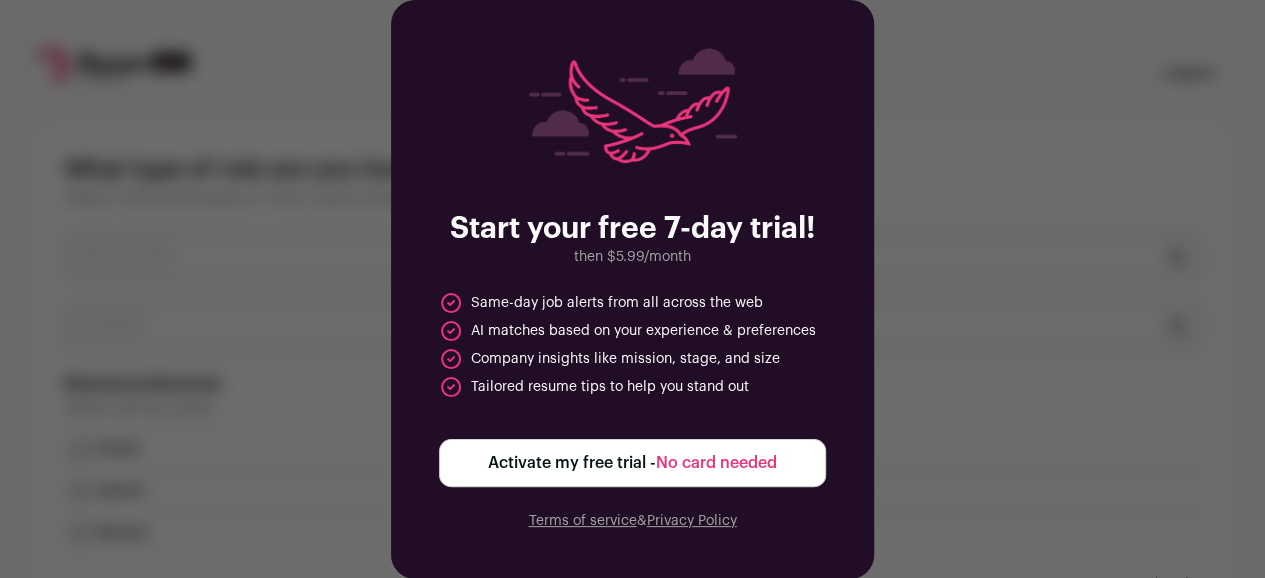 click on "Start your free 7-day trial!
then $[PRICE]/month
Same-day job alerts from all across the web
AI matches based on your experience & preferences
Company insights like mission, stage, and size
Tailored resume tips to help you stand out
Activate my free trial -
No card needed
Terms of service
&
Privacy Policy" at bounding box center (632, 289) 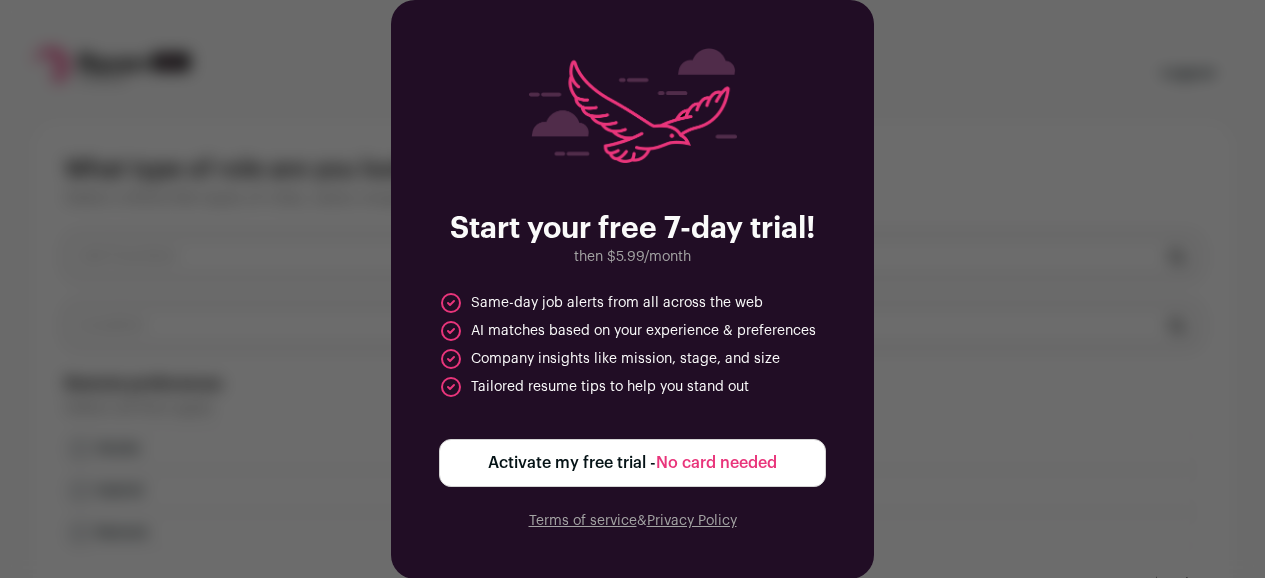 scroll, scrollTop: 0, scrollLeft: 0, axis: both 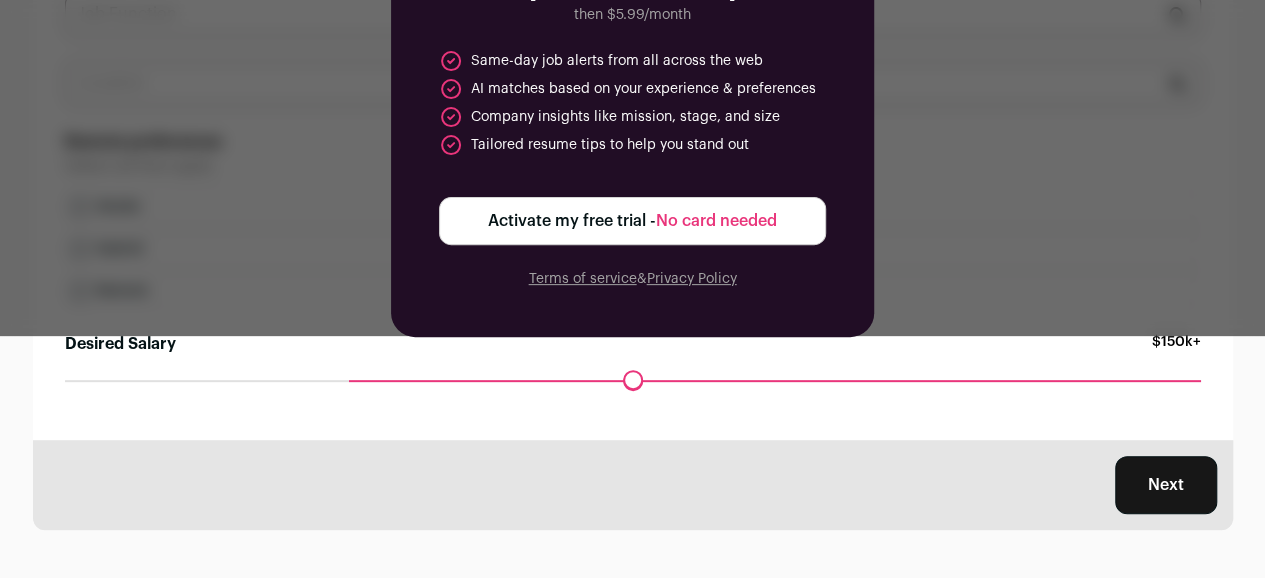 click on "Next" at bounding box center [1166, 485] 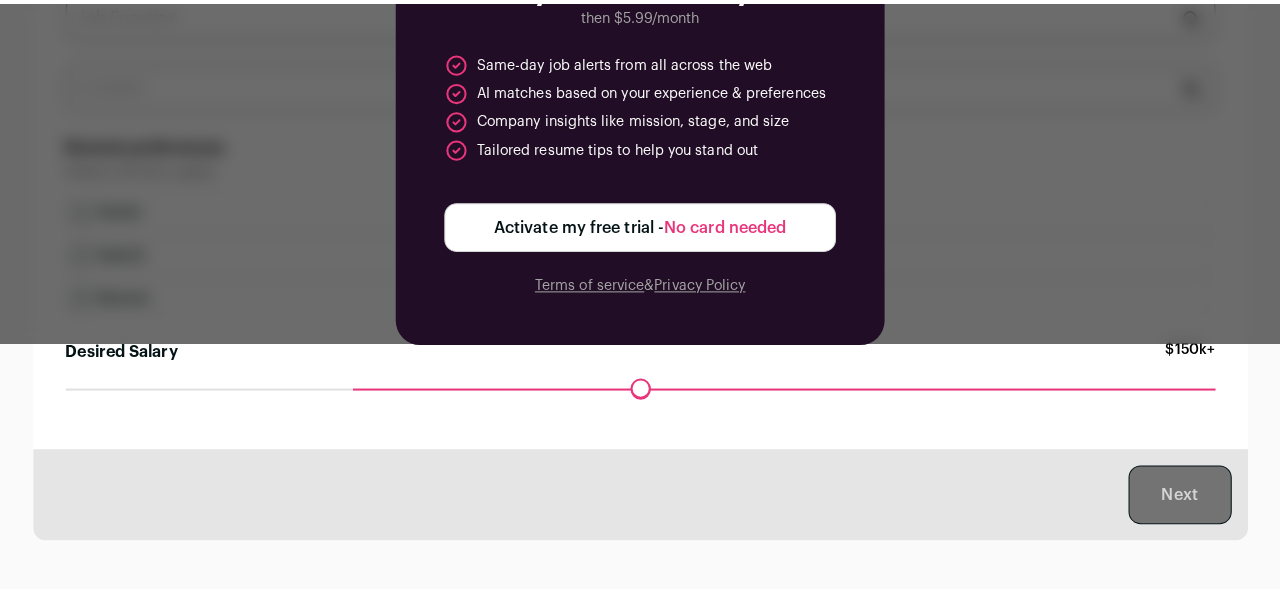 scroll, scrollTop: 0, scrollLeft: 0, axis: both 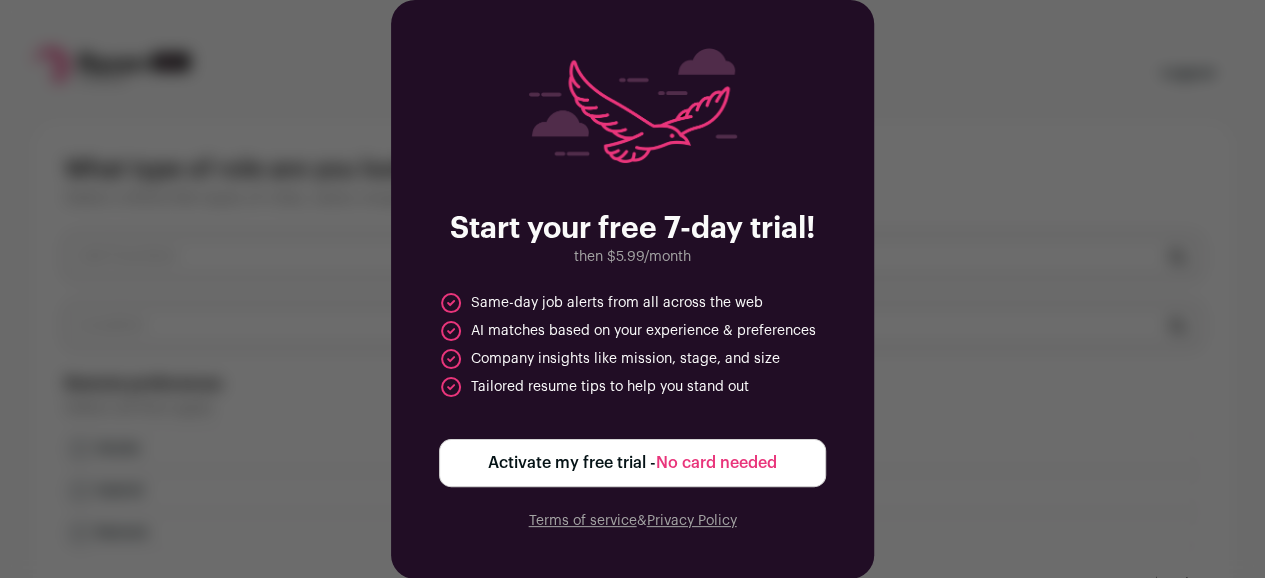 click on "Start your free 7-day trial!
then $[PRICE]/month
Same-day job alerts from all across the web
AI matches based on your experience & preferences
Company insights like mission, stage, and size
Tailored resume tips to help you stand out
Activate my free trial -
No card needed
Terms of service
&
Privacy Policy" at bounding box center [632, 289] 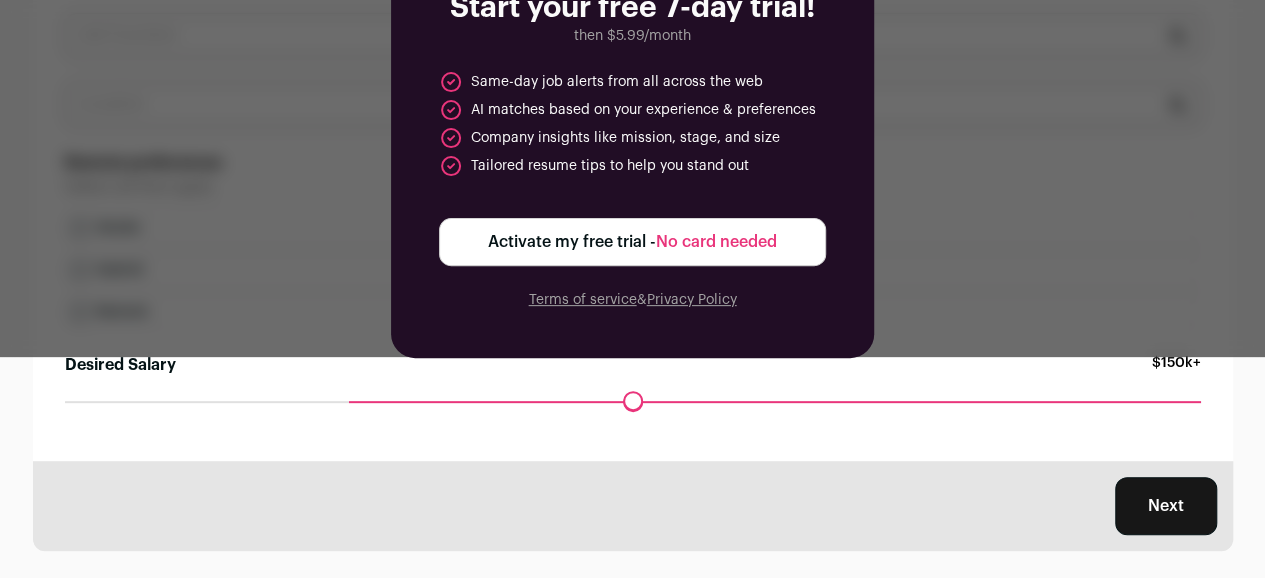 scroll, scrollTop: 226, scrollLeft: 0, axis: vertical 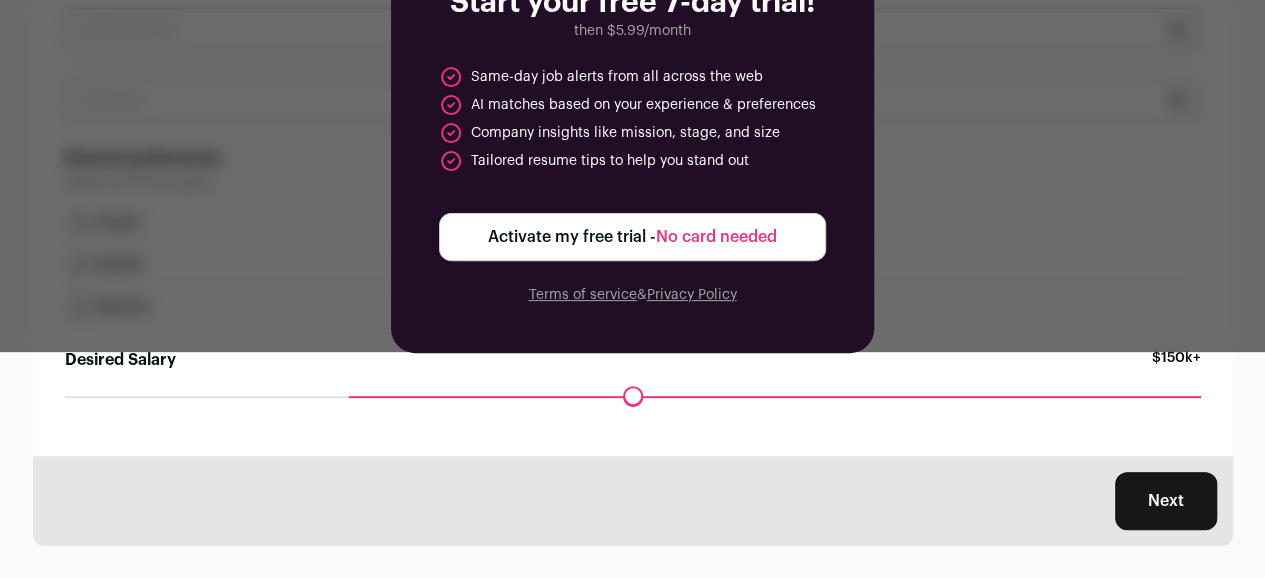 click on "Desired Salary" at bounding box center [633, 396] 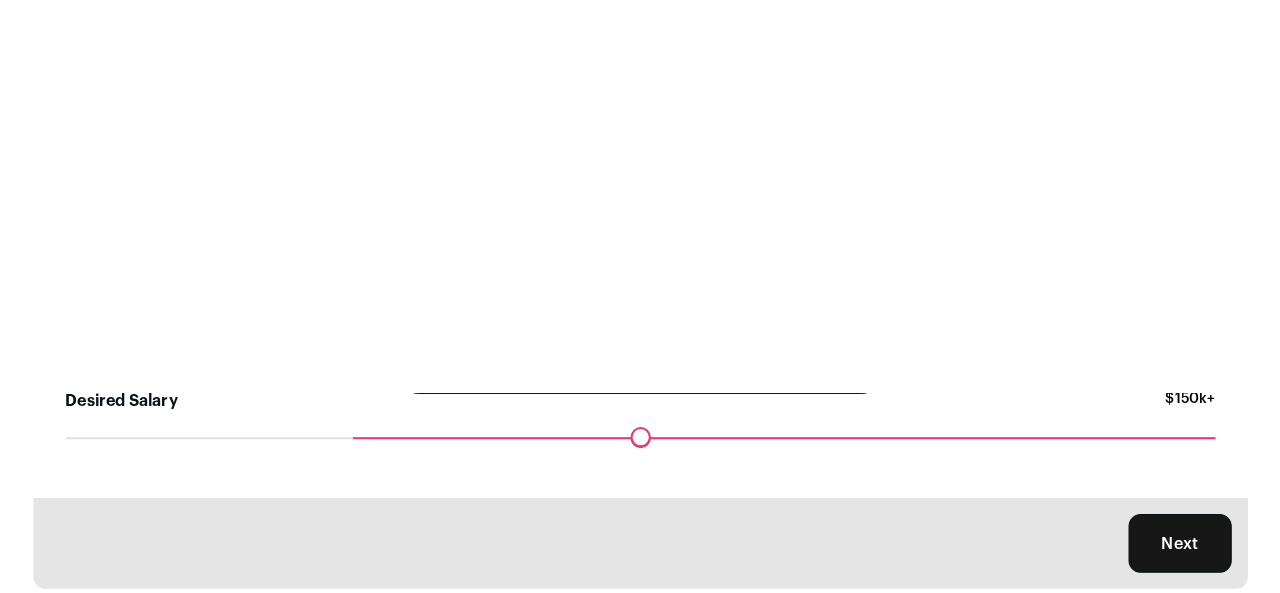 scroll, scrollTop: 0, scrollLeft: 0, axis: both 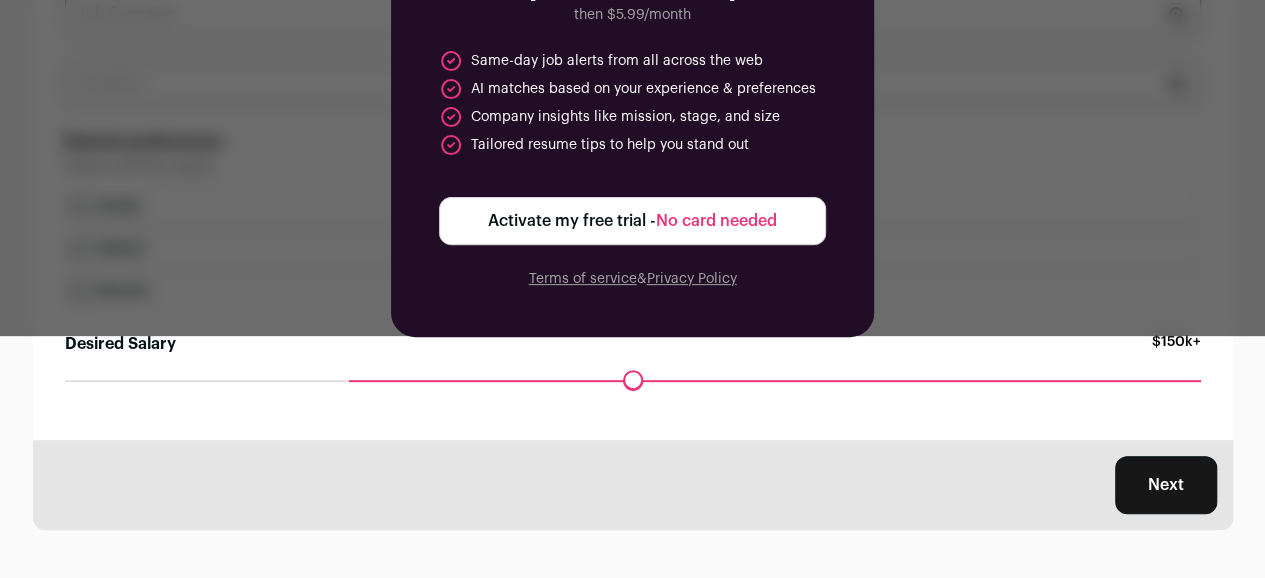 click on "Next" at bounding box center [1166, 485] 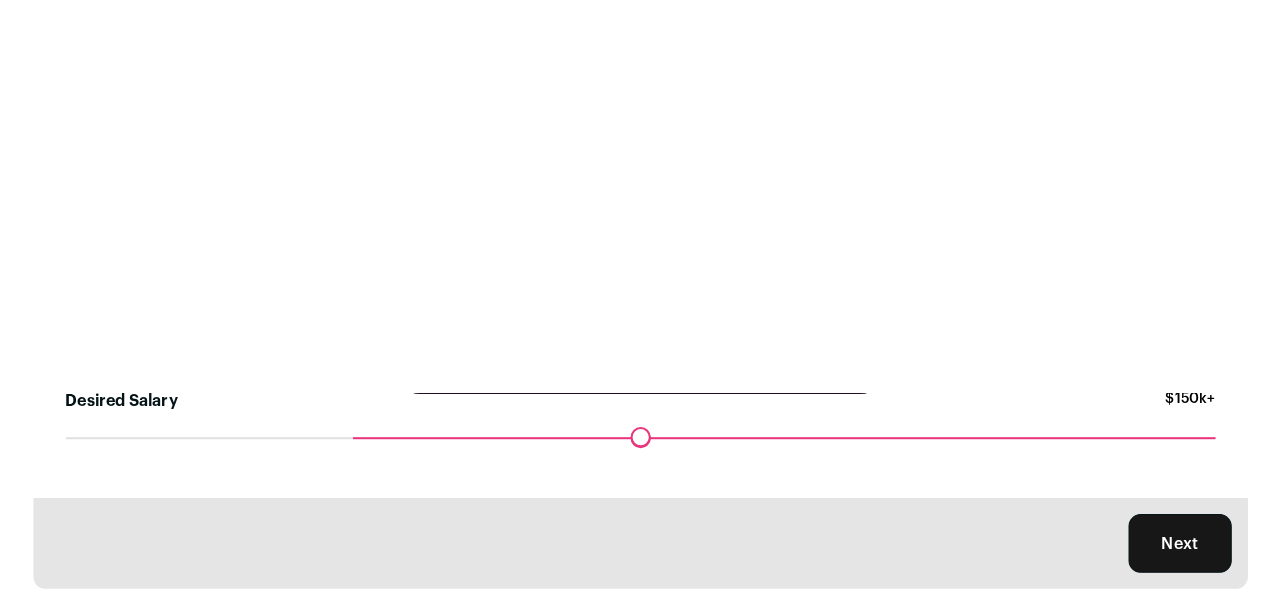 scroll, scrollTop: 0, scrollLeft: 0, axis: both 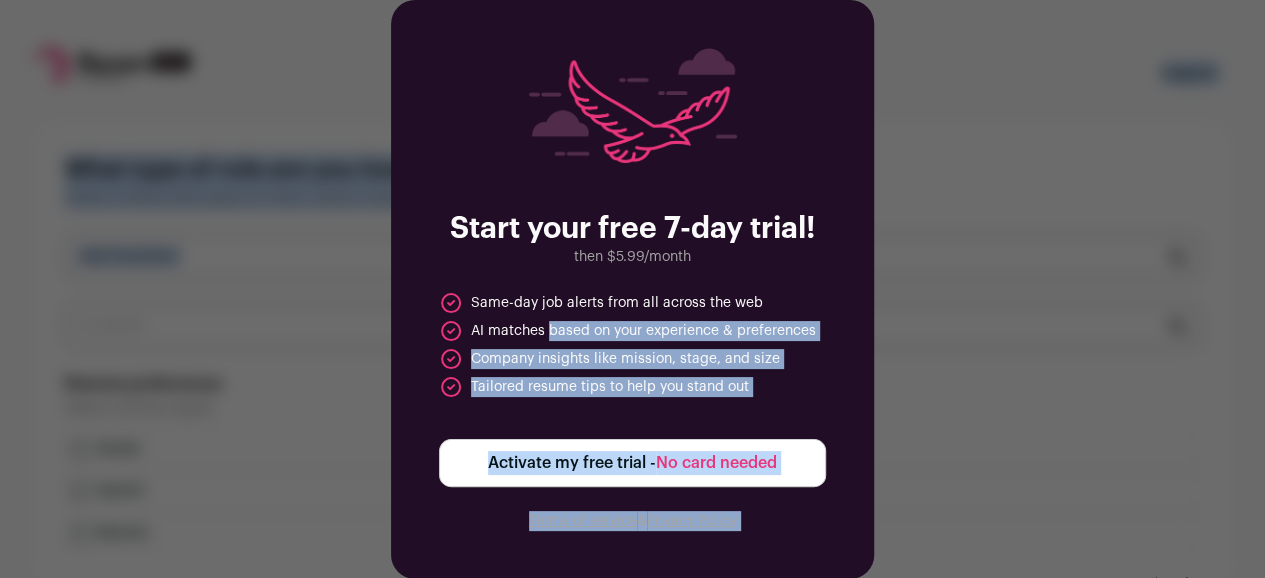 drag, startPoint x: 1264, startPoint y: 321, endPoint x: 1194, endPoint y: 462, distance: 157.41982 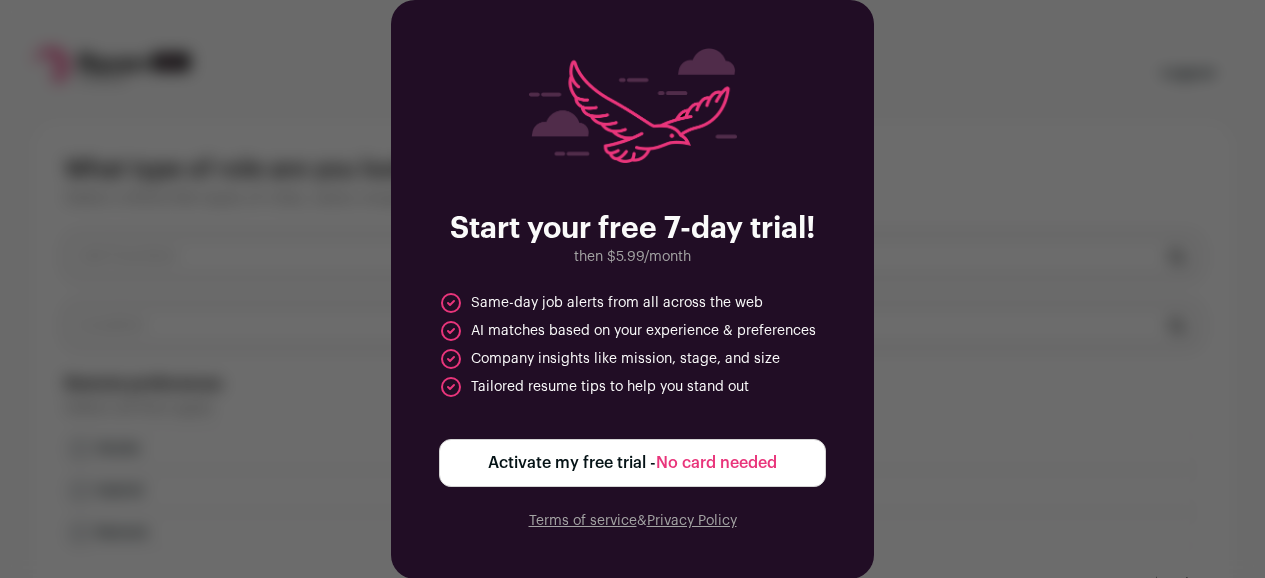 scroll, scrollTop: 0, scrollLeft: 0, axis: both 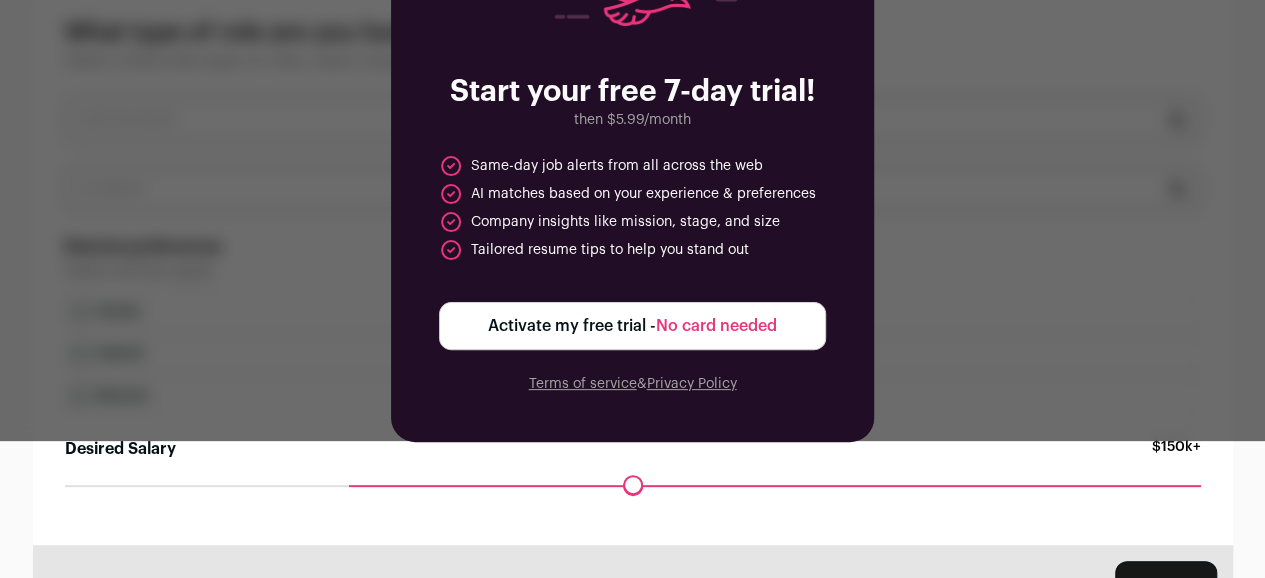 click on "Desired Salary
$[PRICE]+" at bounding box center (633, 461) 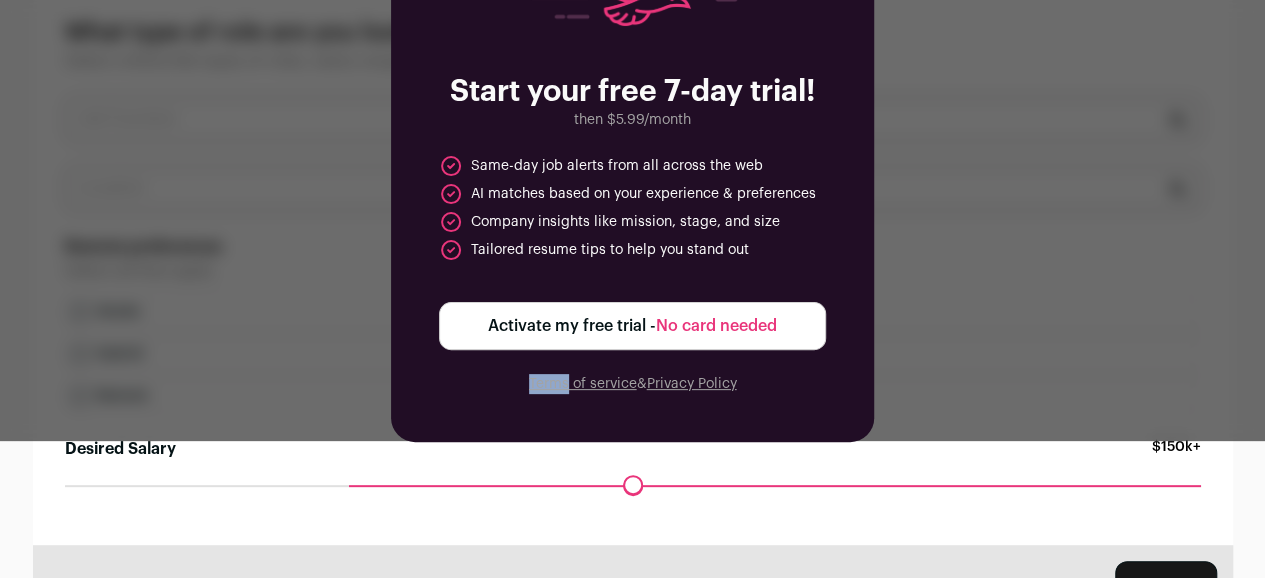 click on "Start your free 7-day trial!
then $5.99/month
Same-day job alerts from all across the web
AI matches based on your experience & preferences
Company insights like mission, stage, and size
Tailored resume tips to help you stand out
Activate my free trial -
No card needed
Terms of service
&
Privacy Policy" at bounding box center (632, 152) 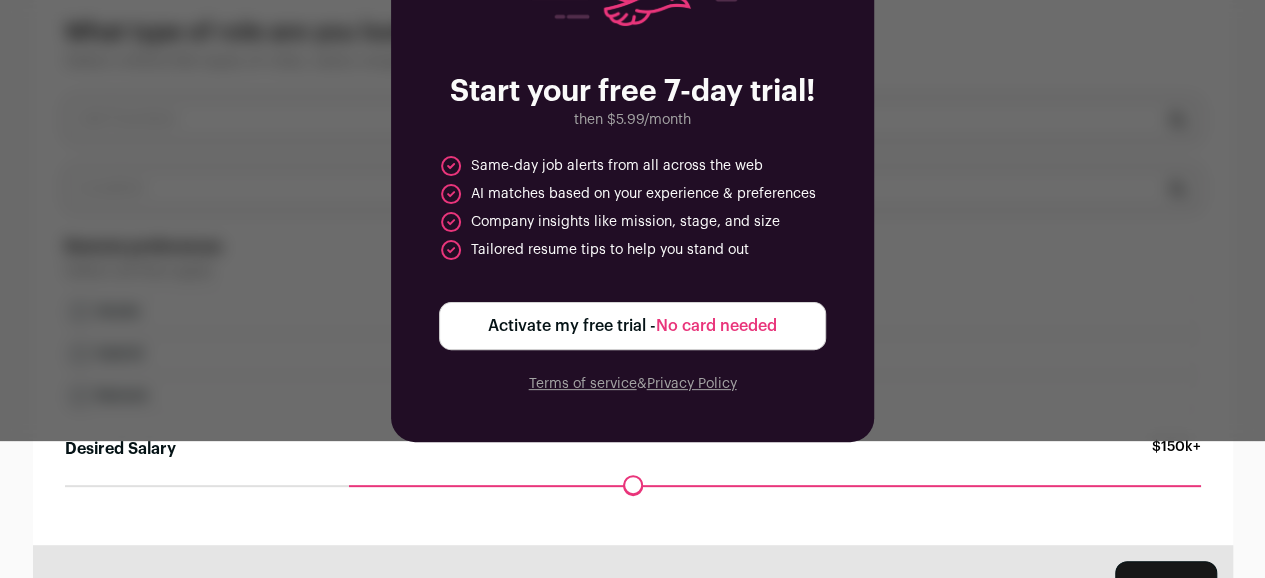 click on "Start your free 7-day trial!
then $[PRICE]/month
Same-day job alerts from all across the web
AI matches based on your experience & preferences
Company insights like mission, stage, and size
Tailored resume tips to help you stand out
Activate my free trial -
No card needed
Terms of service
&
Privacy Policy
Logout
What type of role are you looking for?
Select criteria like types of roles, salary range and [LOCATION]. You can add more later." at bounding box center (632, 273) 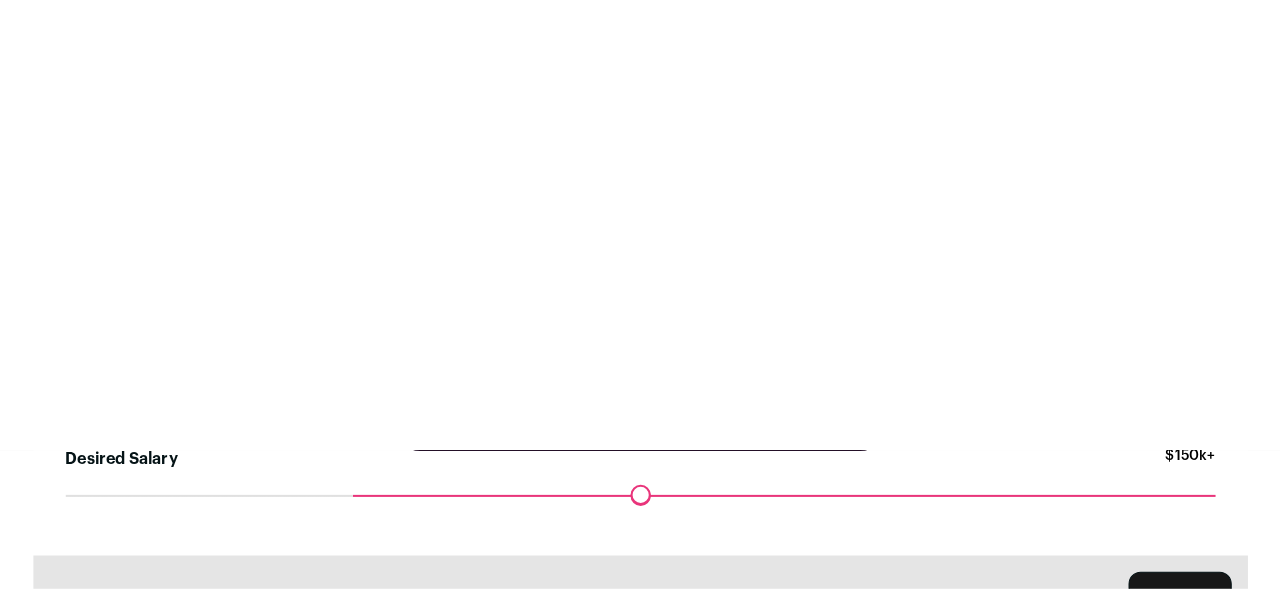 scroll, scrollTop: 0, scrollLeft: 0, axis: both 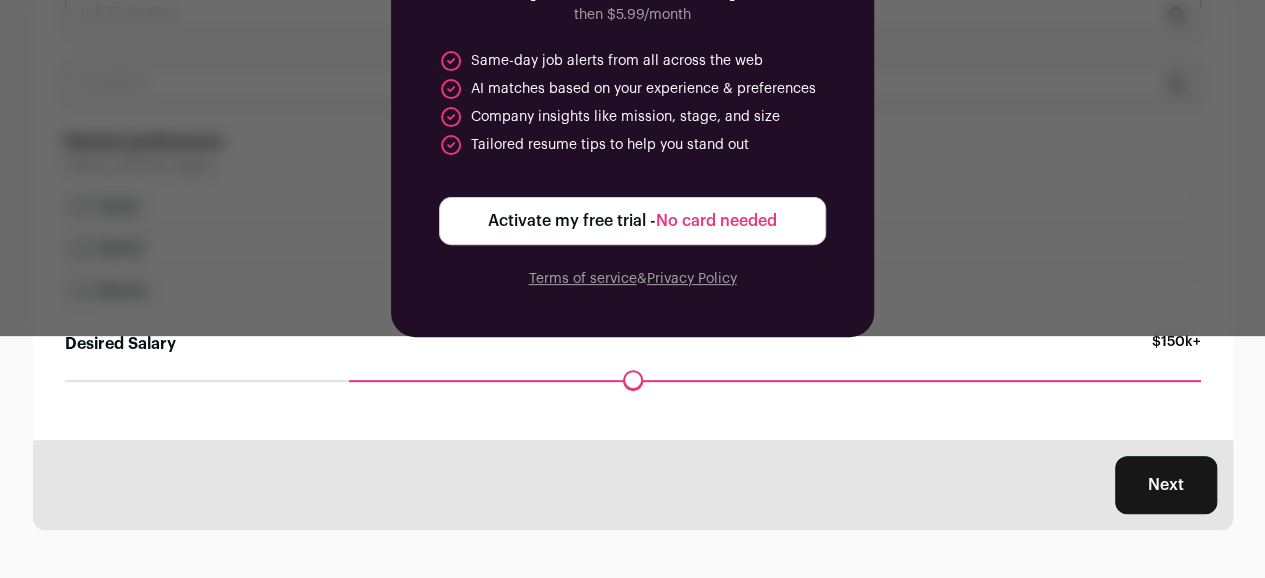 drag, startPoint x: 1198, startPoint y: 577, endPoint x: 1256, endPoint y: 578, distance: 58.00862 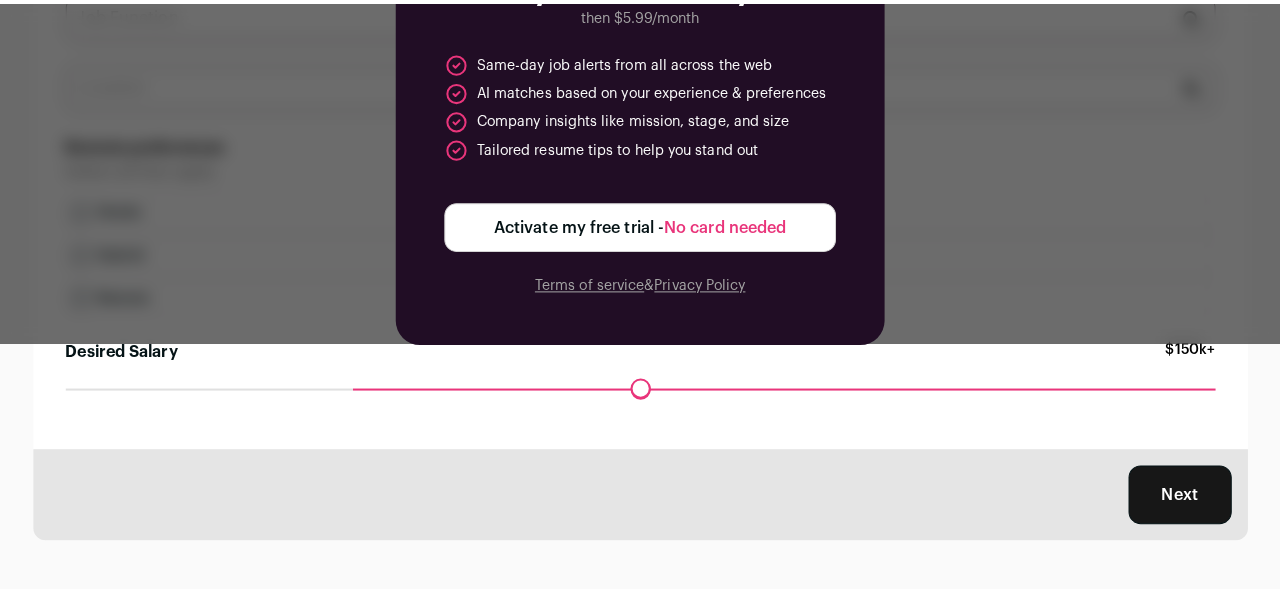 scroll, scrollTop: 0, scrollLeft: 0, axis: both 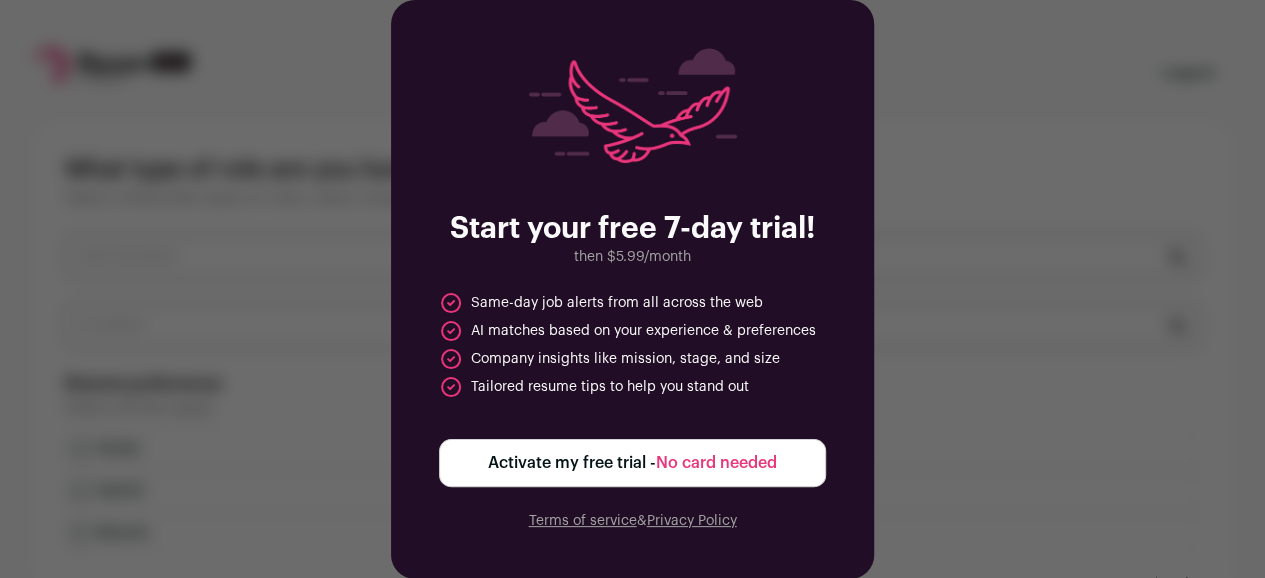 click on "Activate my free trial -
No card needed" at bounding box center (632, 463) 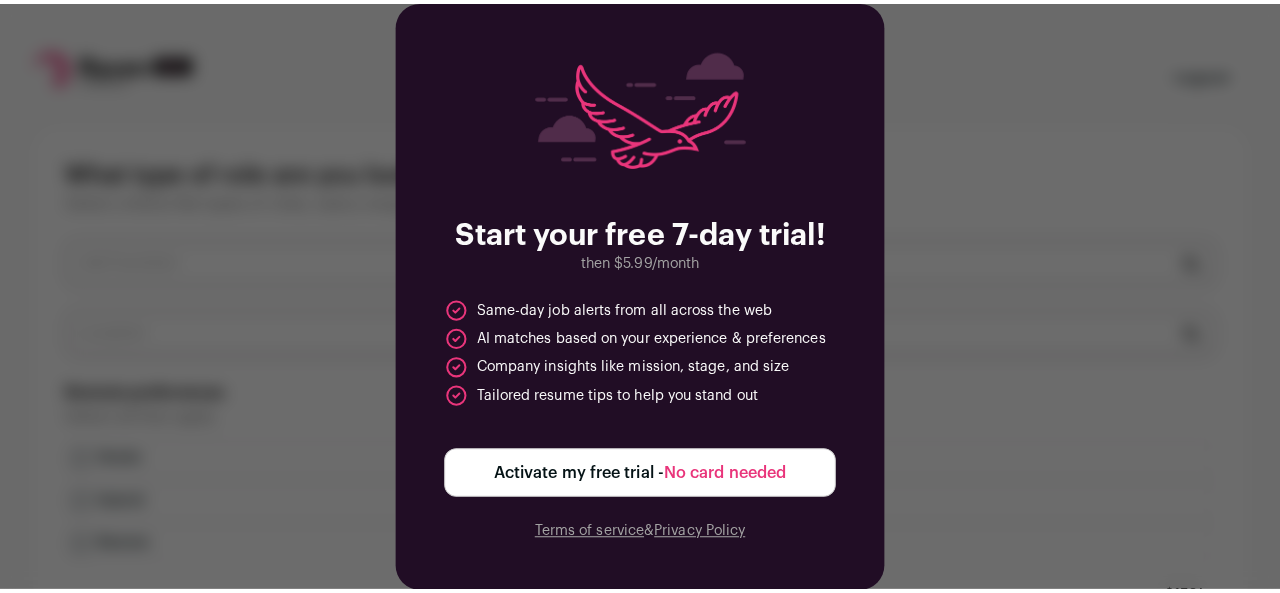 scroll, scrollTop: 0, scrollLeft: 0, axis: both 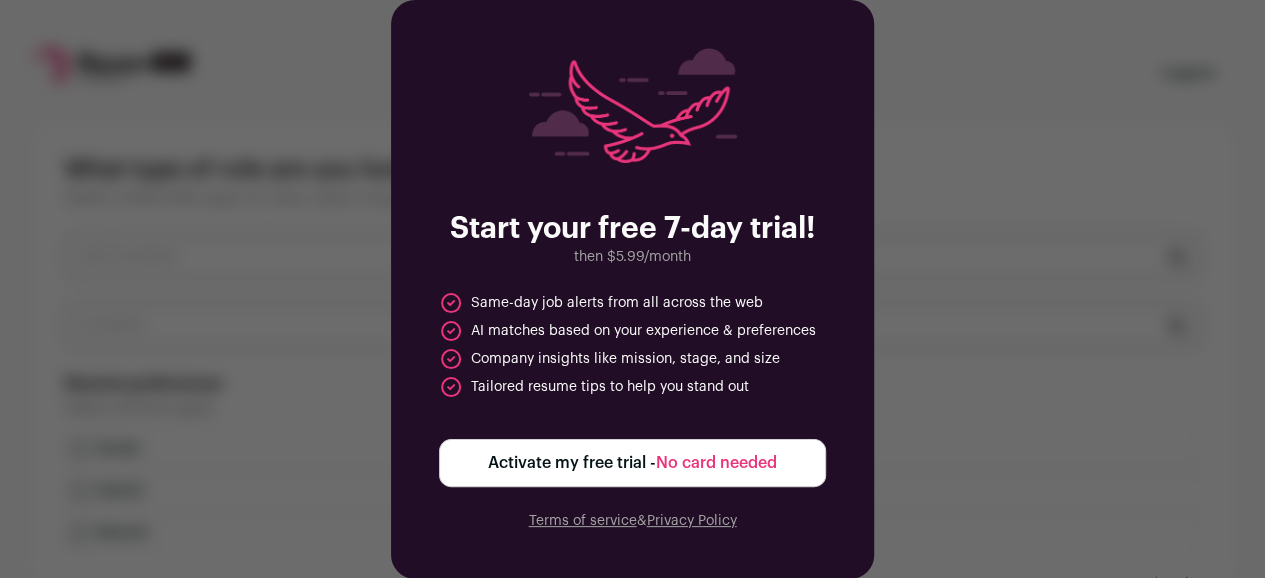 click on "Activate my free trial -
No card needed" at bounding box center (632, 463) 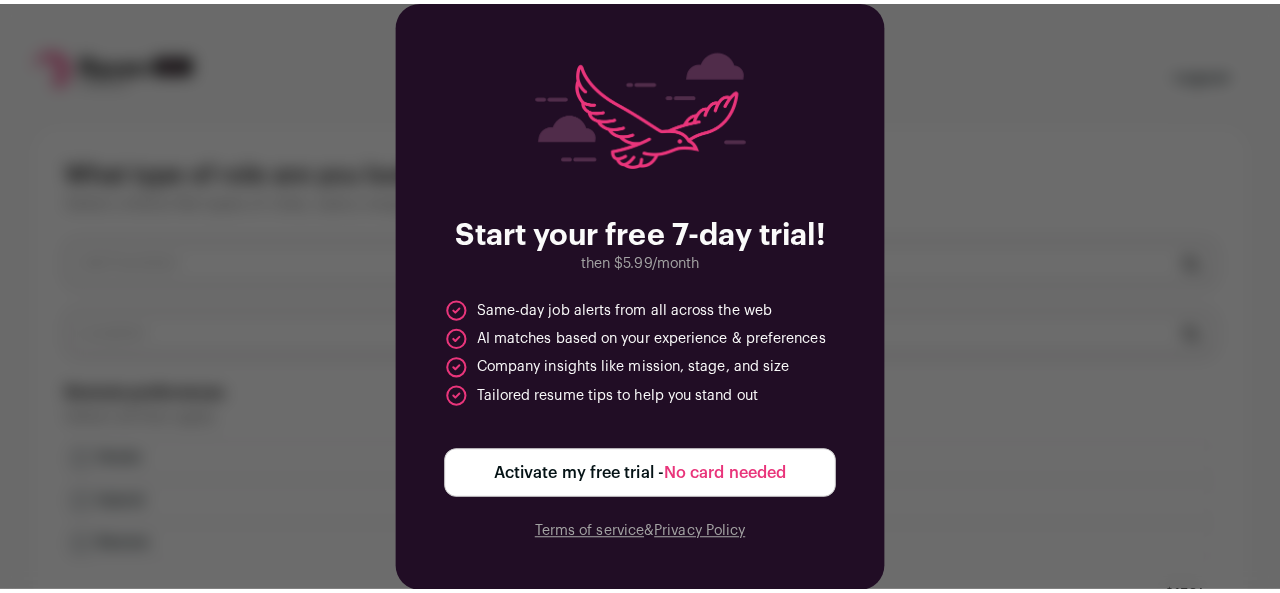scroll, scrollTop: 0, scrollLeft: 0, axis: both 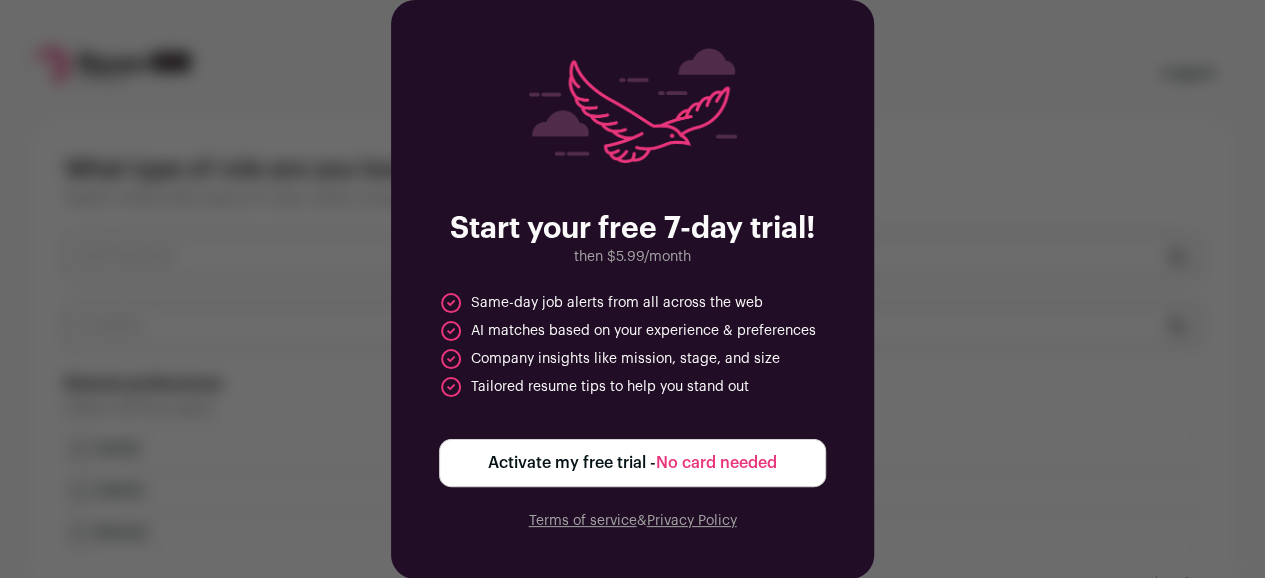 click on "Activate my free trial -
No card needed" at bounding box center [632, 463] 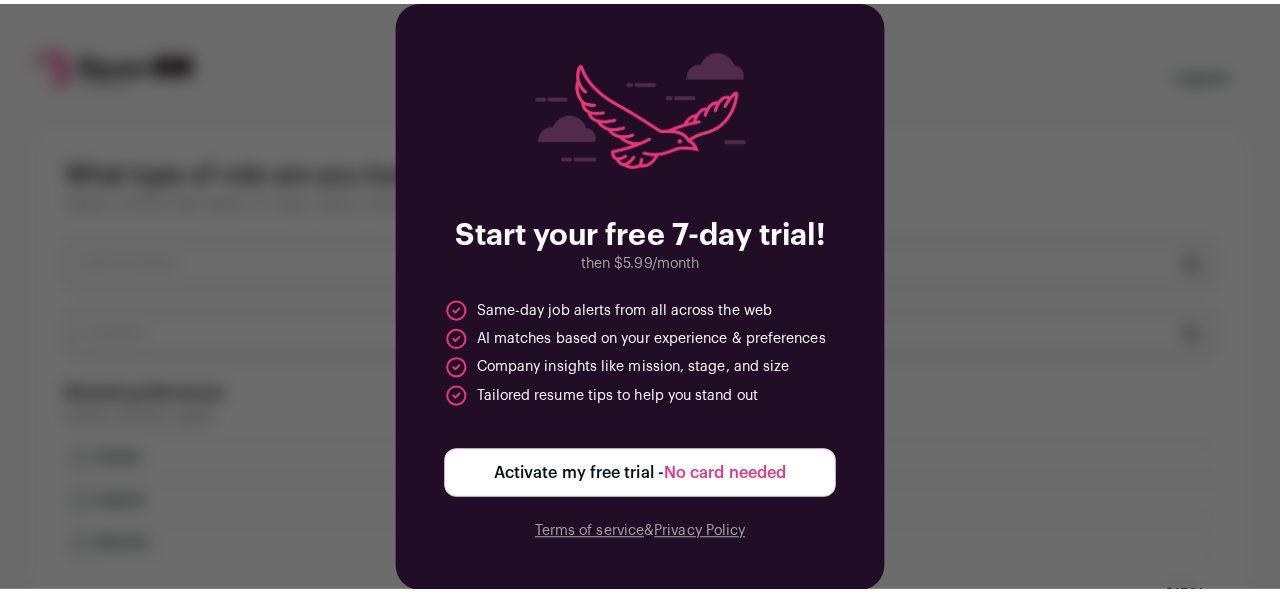 scroll, scrollTop: 0, scrollLeft: 0, axis: both 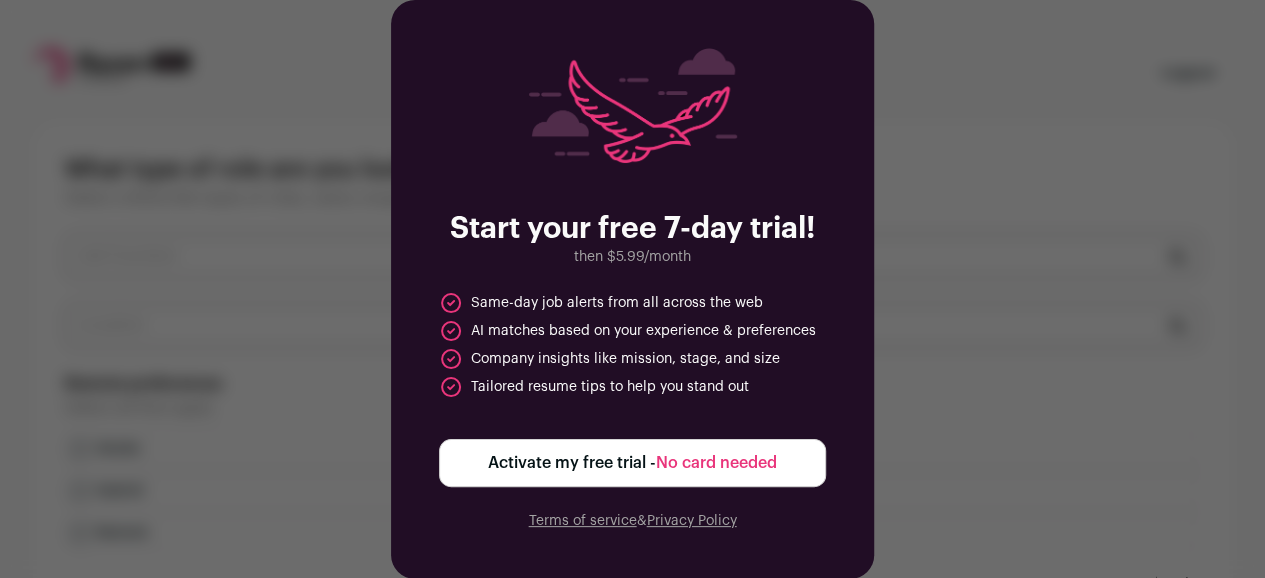 drag, startPoint x: 0, startPoint y: 0, endPoint x: 613, endPoint y: 470, distance: 772.44354 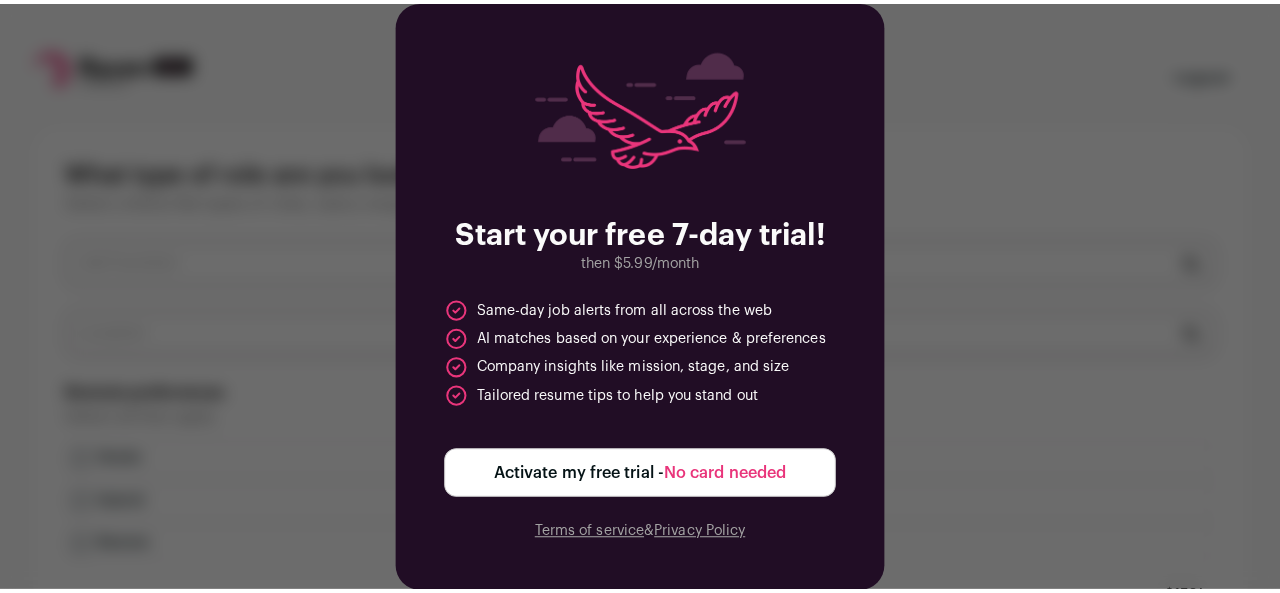 scroll, scrollTop: 0, scrollLeft: 0, axis: both 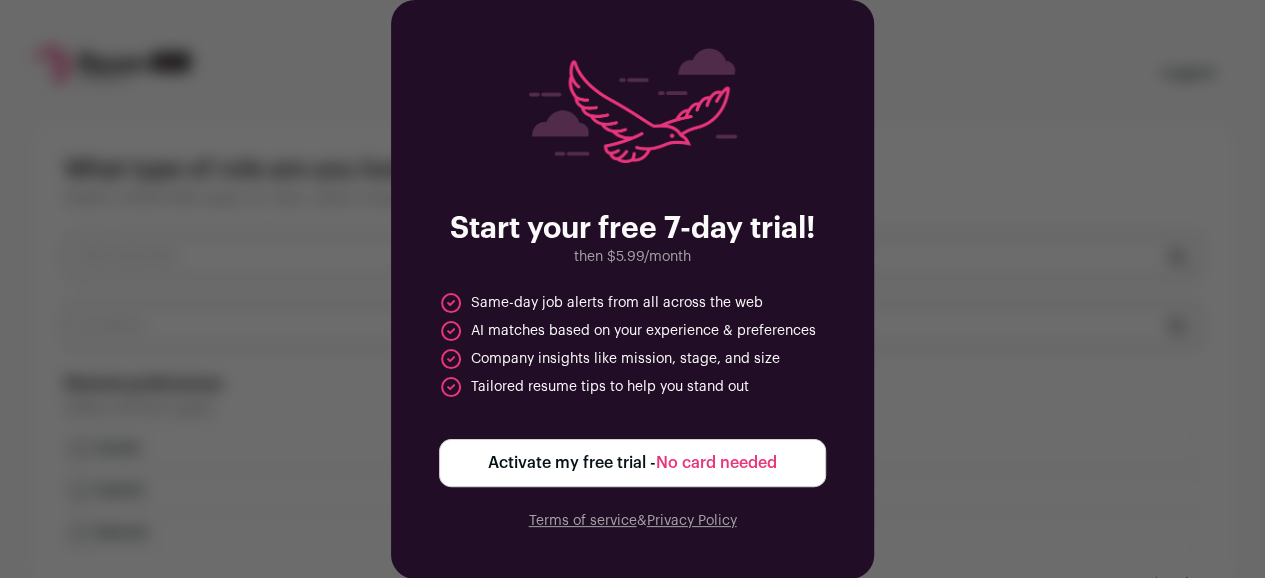 click on "Activate my free trial -
No card needed" at bounding box center (632, 463) 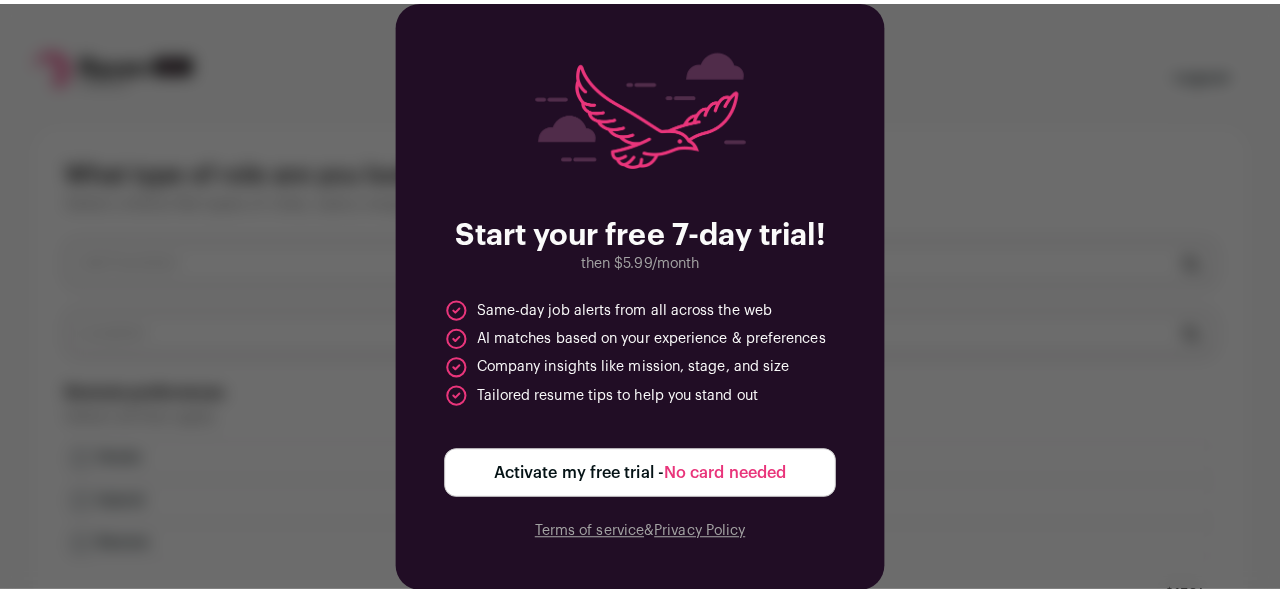 scroll, scrollTop: 0, scrollLeft: 0, axis: both 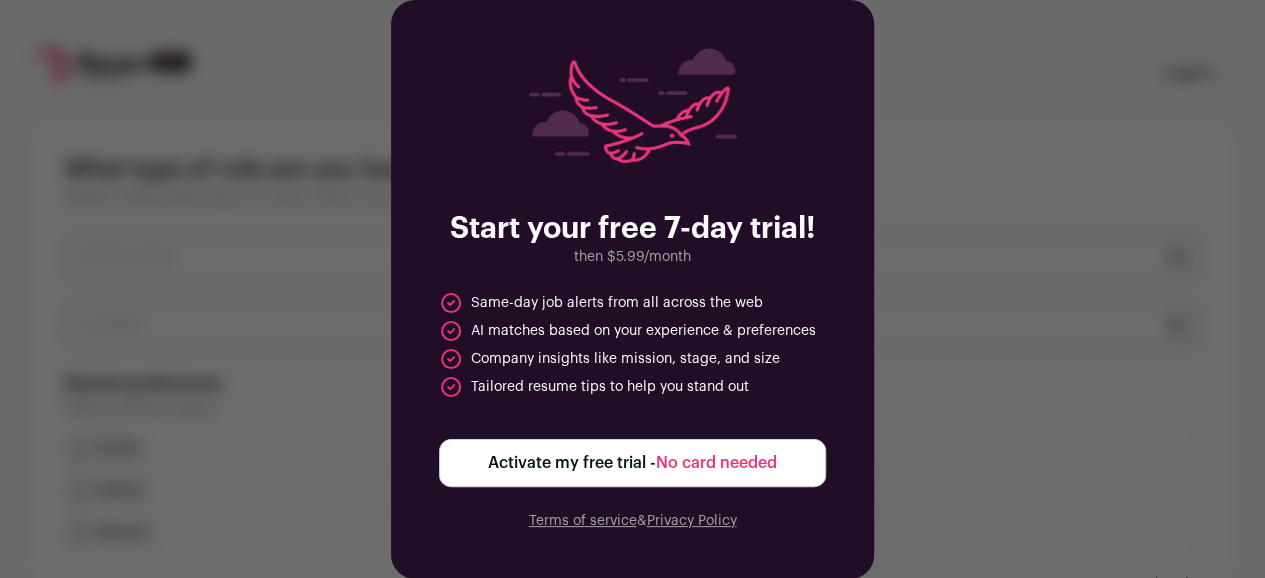 click on "Activate my free trial -
No card needed" at bounding box center (632, 463) 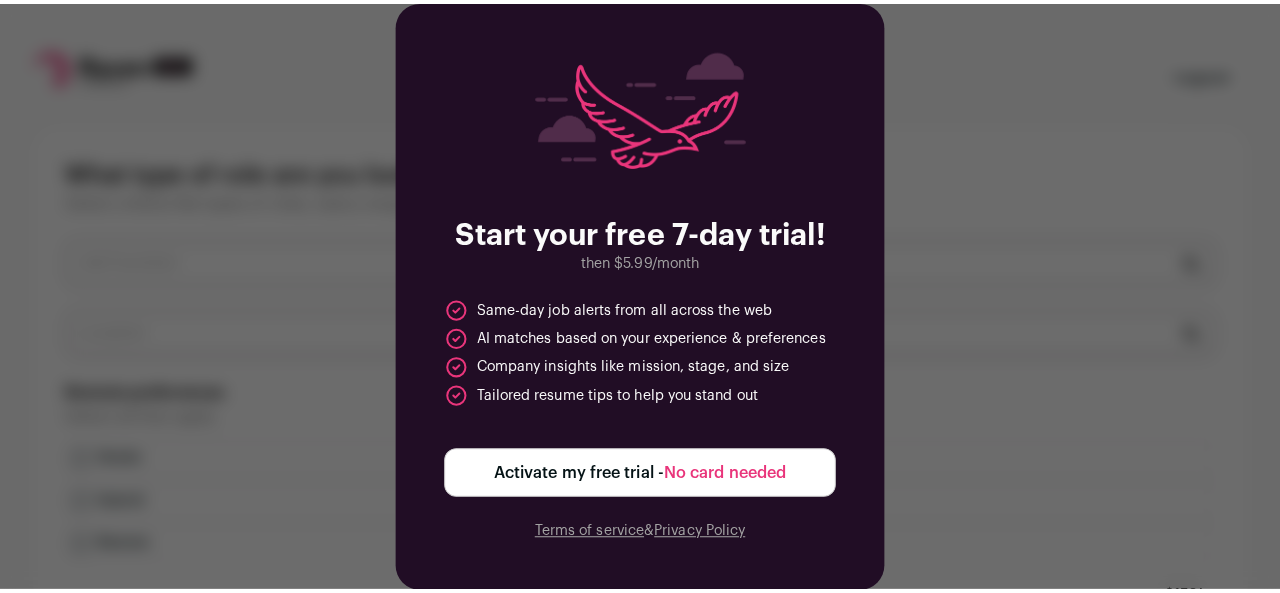 scroll, scrollTop: 0, scrollLeft: 0, axis: both 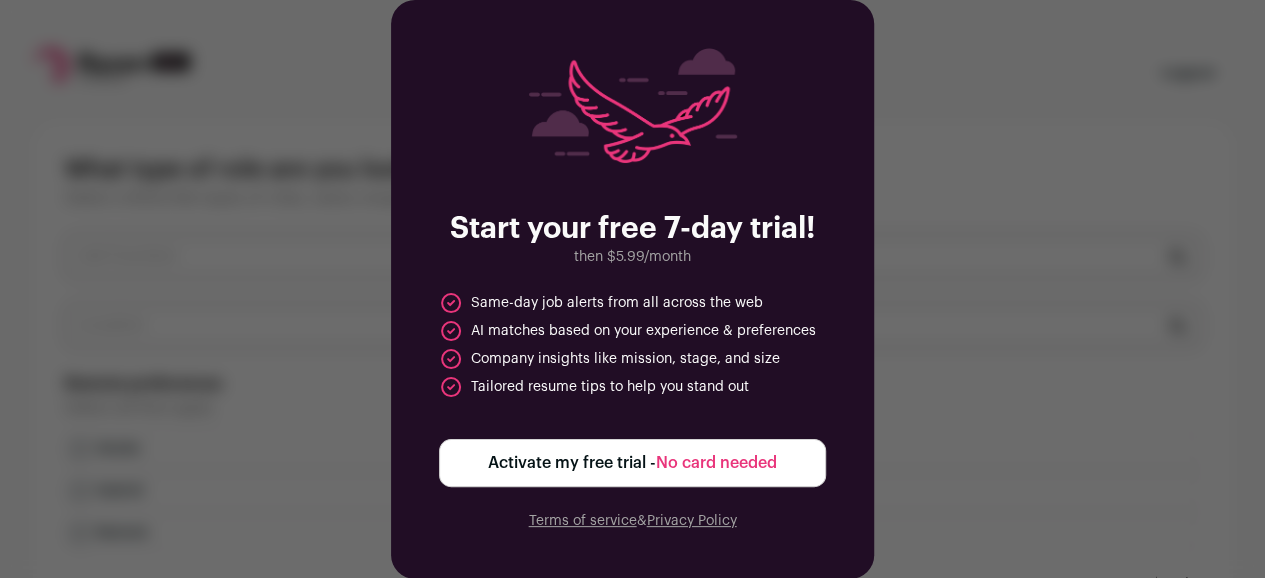 click on "Activate my free trial -
No card needed" at bounding box center (632, 463) 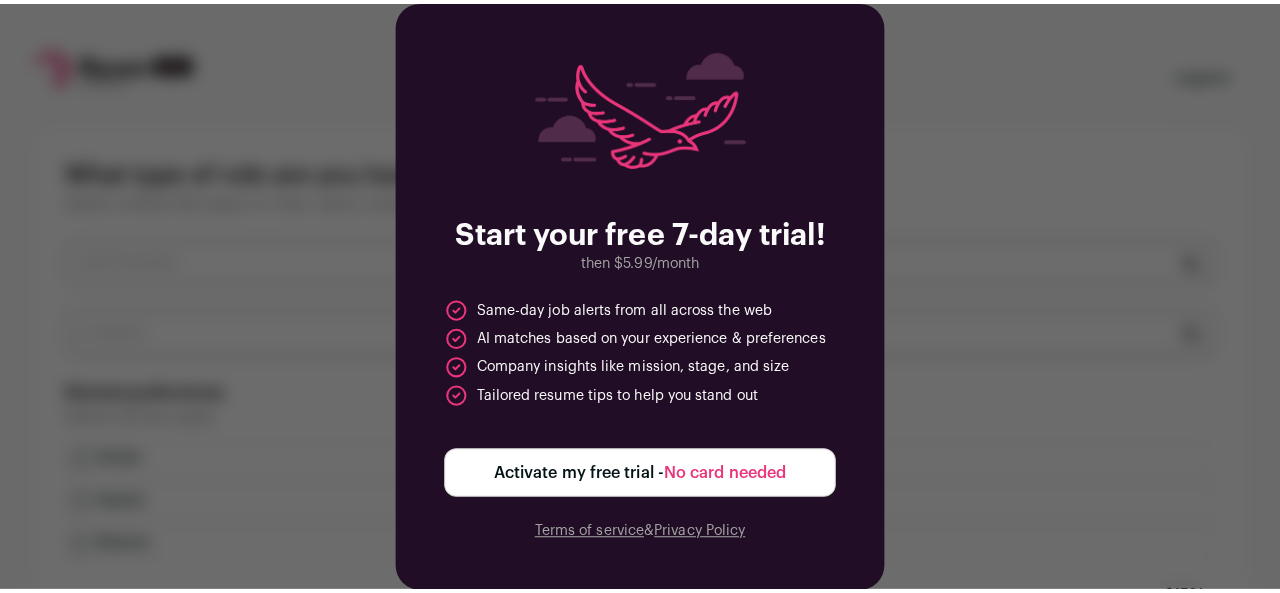scroll, scrollTop: 0, scrollLeft: 0, axis: both 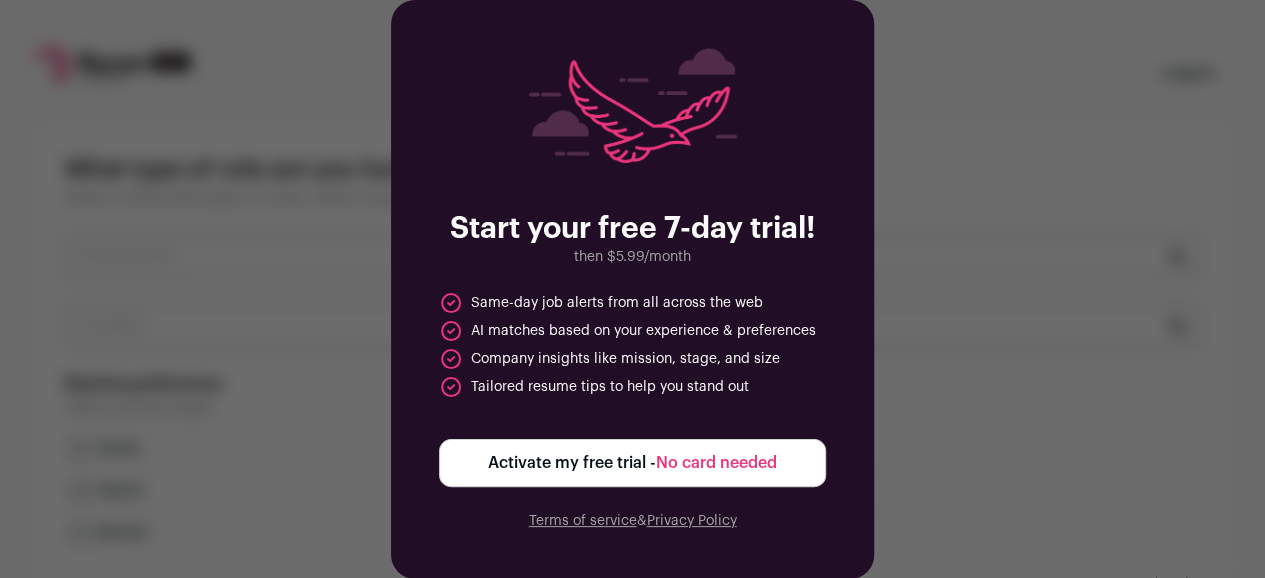 click on "Activate my free trial -
No card needed" at bounding box center (632, 463) 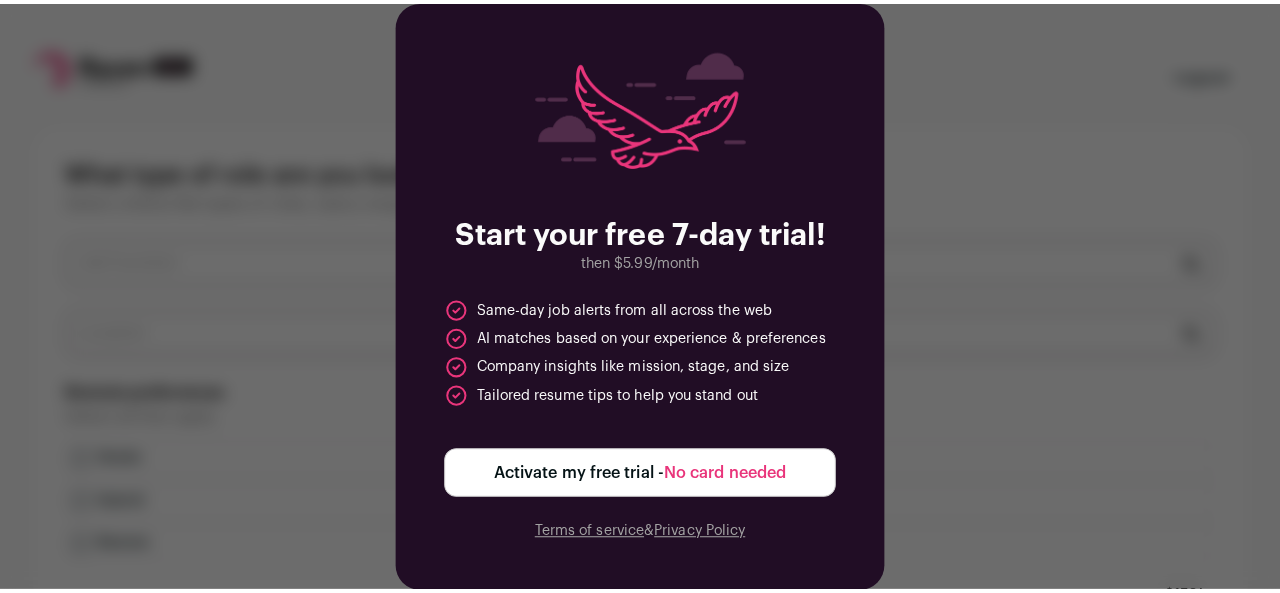 scroll, scrollTop: 0, scrollLeft: 0, axis: both 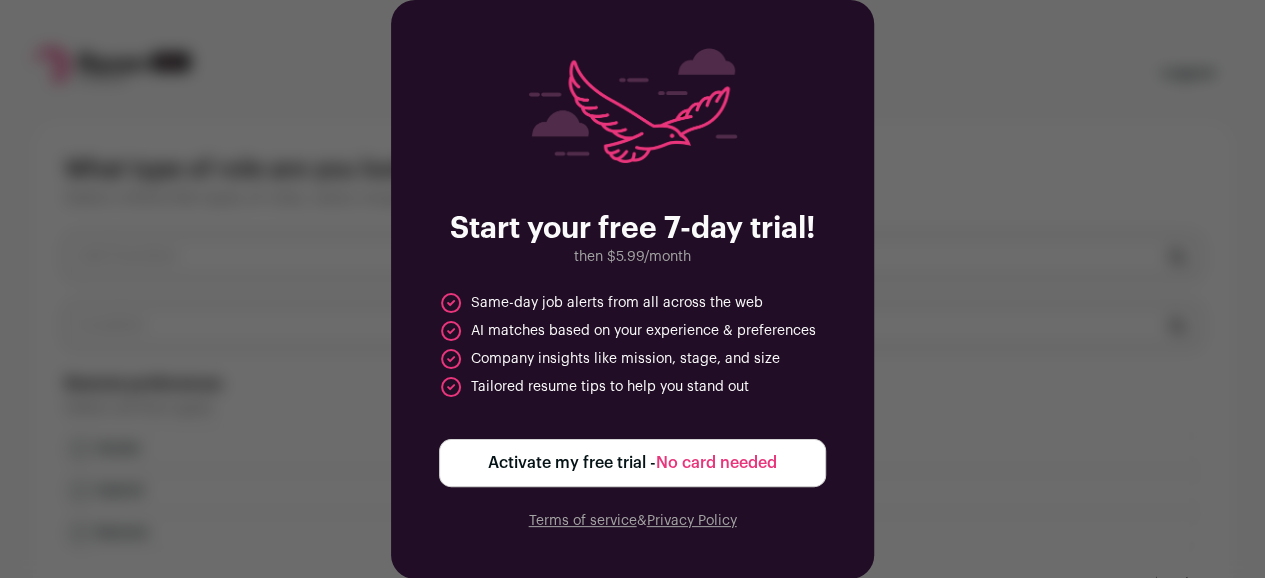 click on "Activate my free trial -
No card needed" at bounding box center [632, 463] 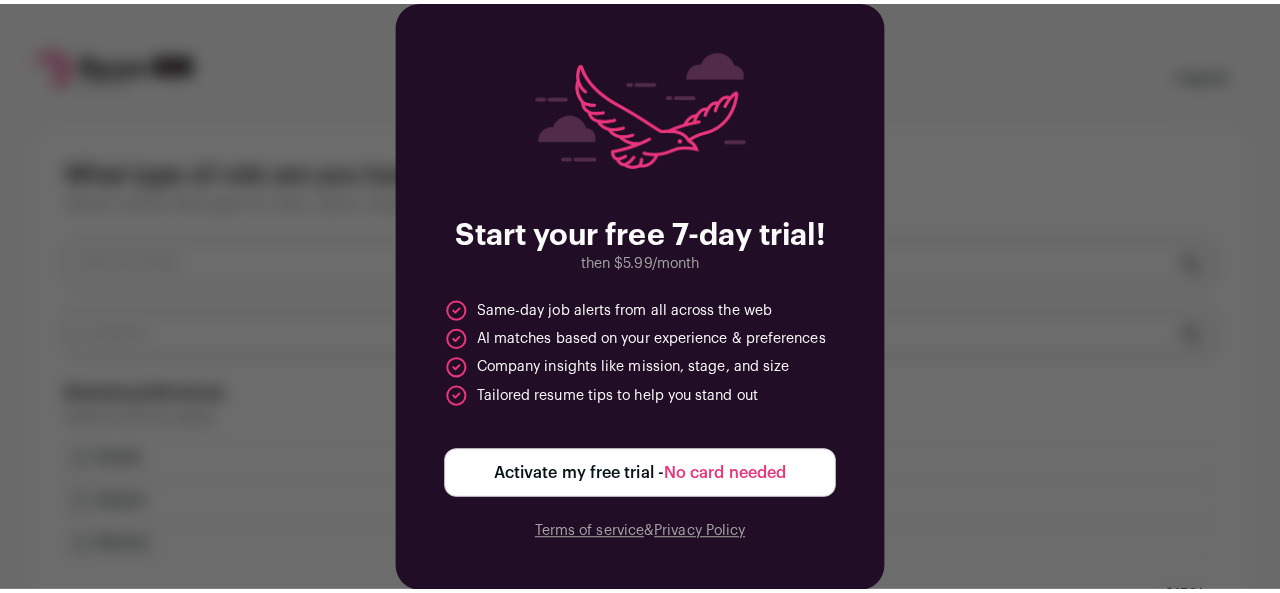 scroll, scrollTop: 0, scrollLeft: 0, axis: both 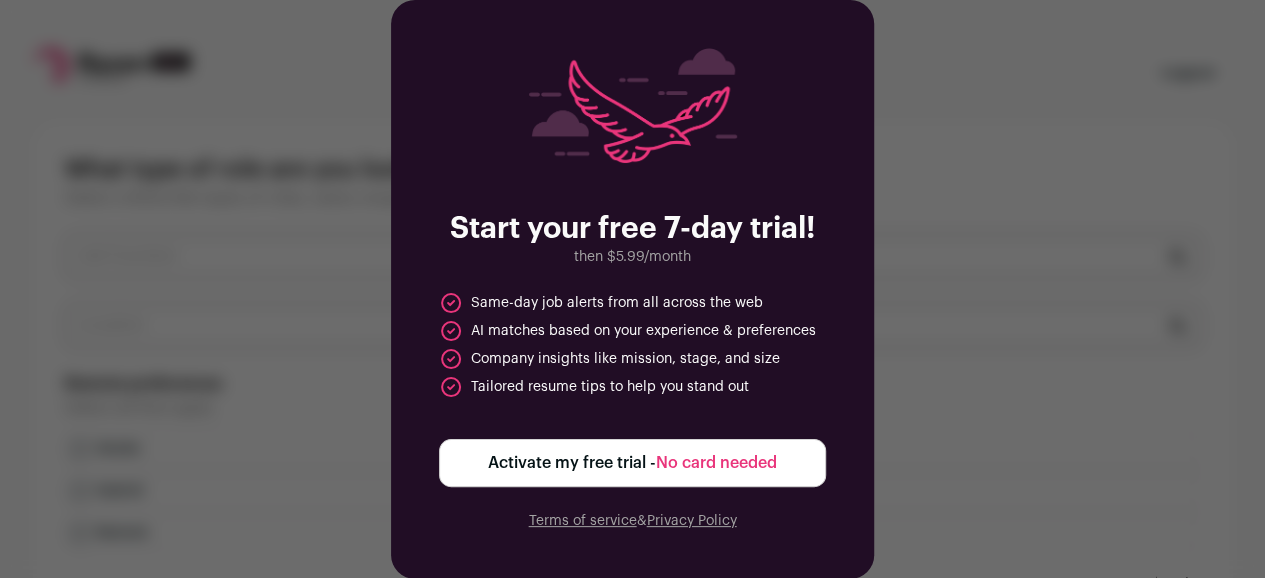click on "Activate my free trial -
No card needed" at bounding box center (632, 463) 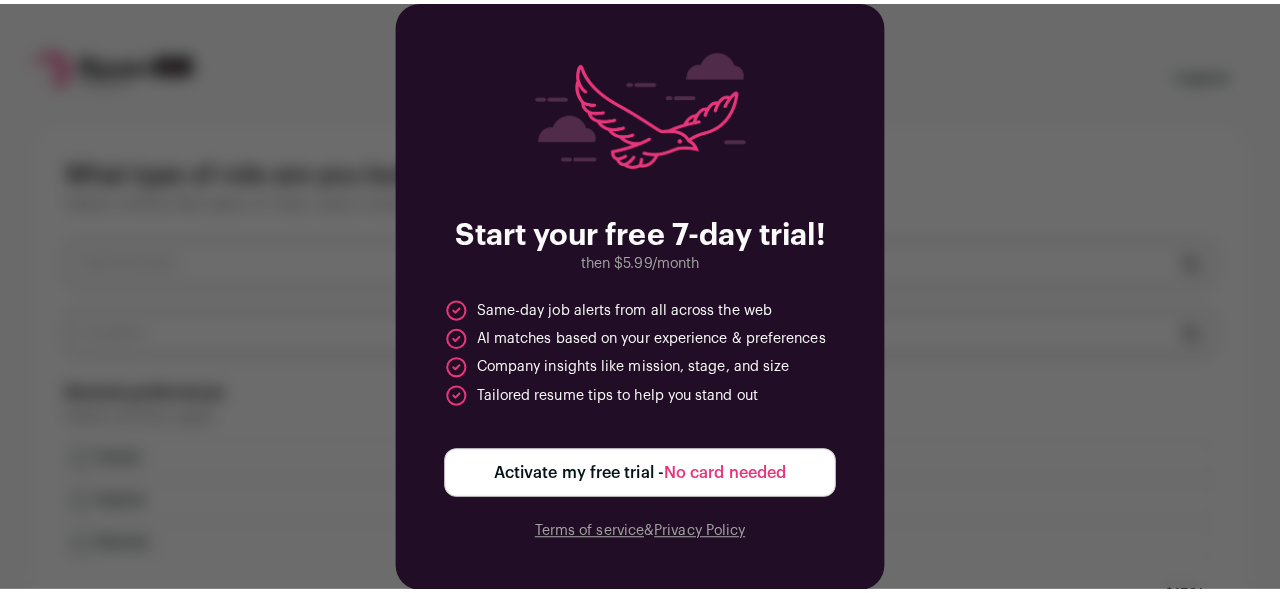 scroll, scrollTop: 0, scrollLeft: 0, axis: both 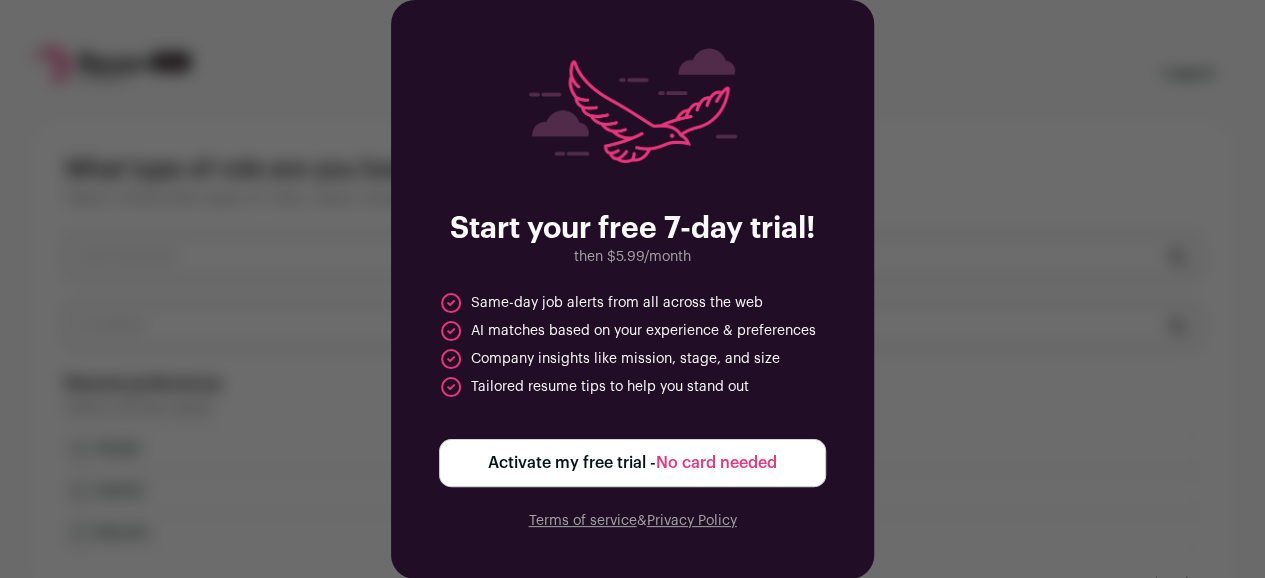 click on "Activate my free trial -
No card needed" at bounding box center [632, 463] 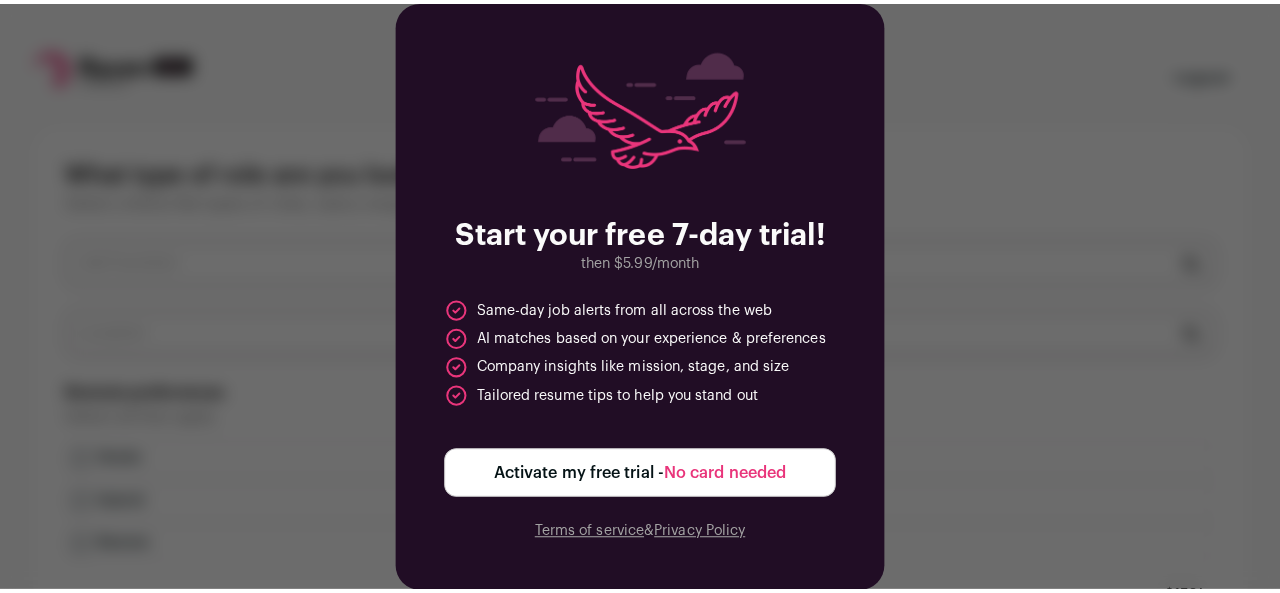 scroll, scrollTop: 0, scrollLeft: 0, axis: both 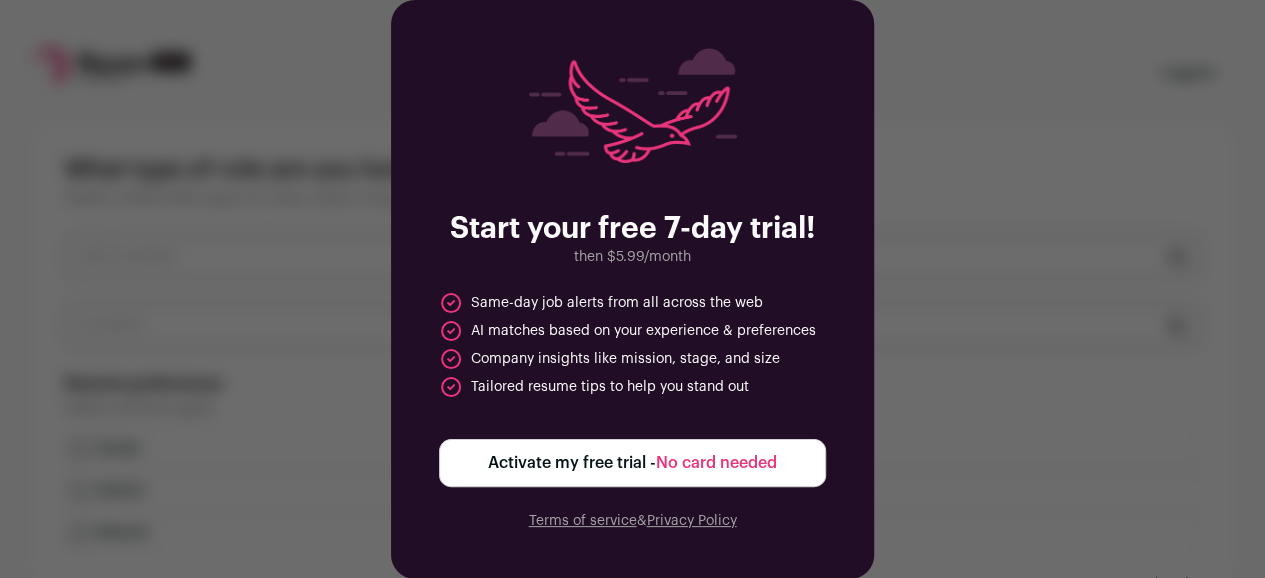 click on "Activate my free trial -
No card needed" at bounding box center (632, 463) 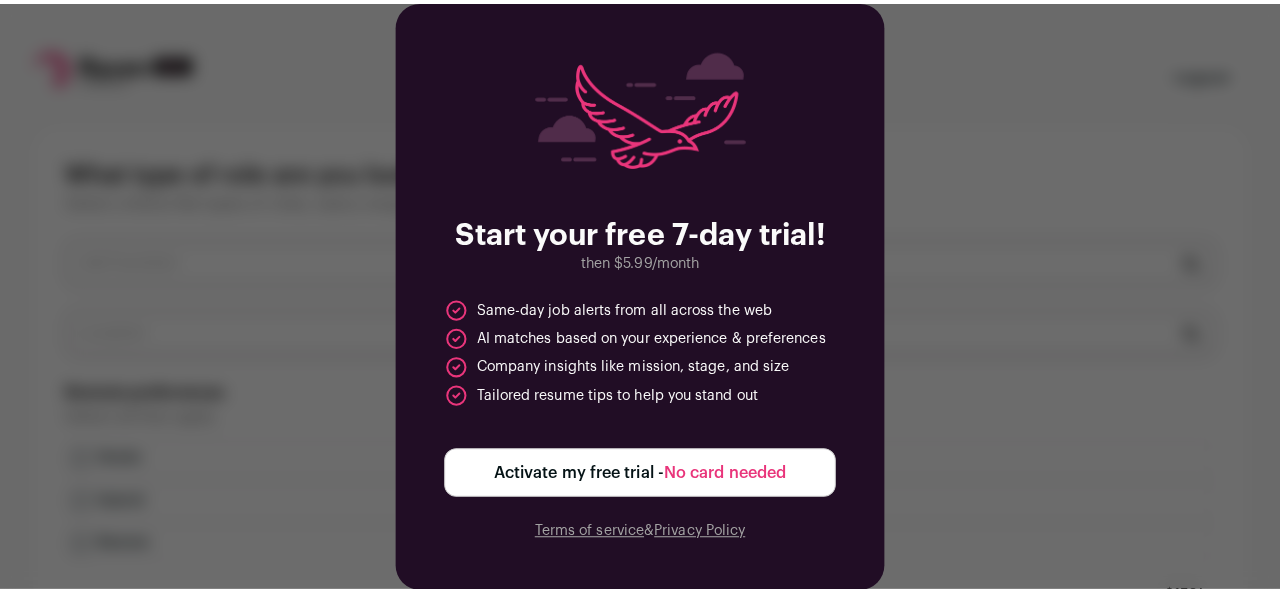 scroll, scrollTop: 0, scrollLeft: 0, axis: both 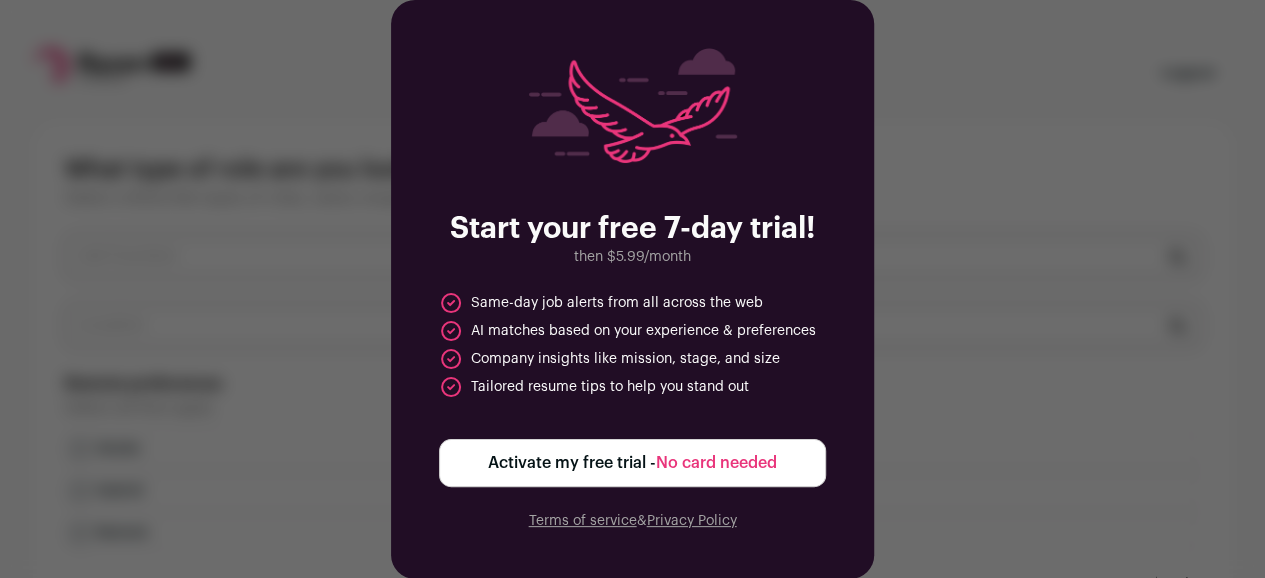 click on "Activate my free trial -
No card needed" at bounding box center [632, 463] 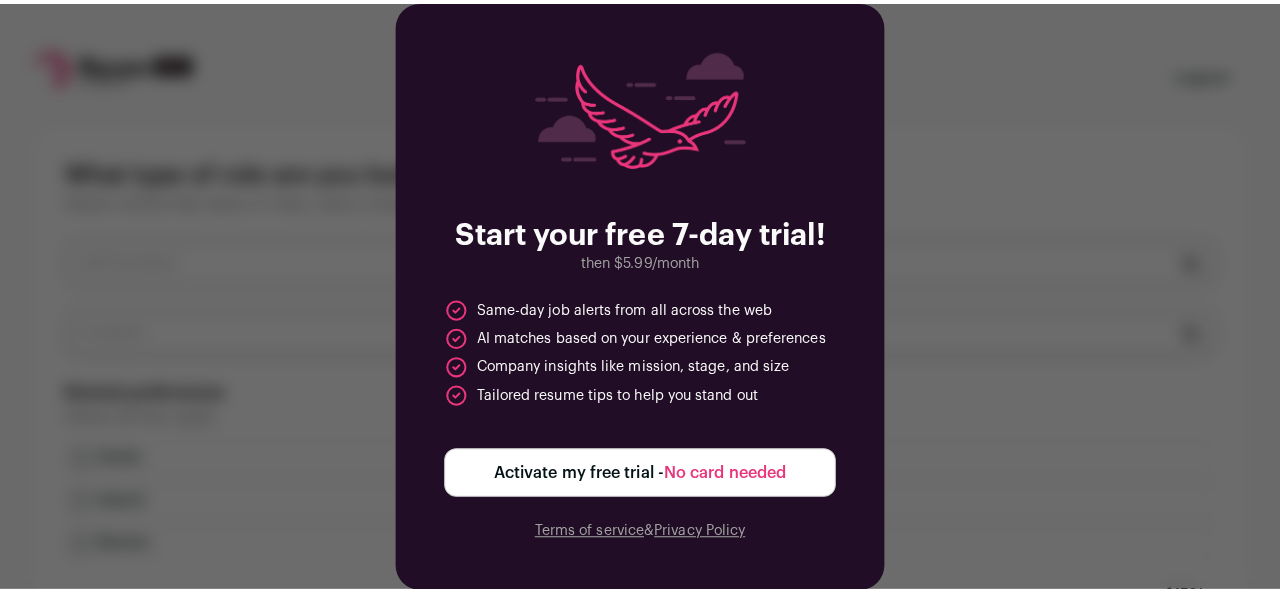 scroll, scrollTop: 0, scrollLeft: 0, axis: both 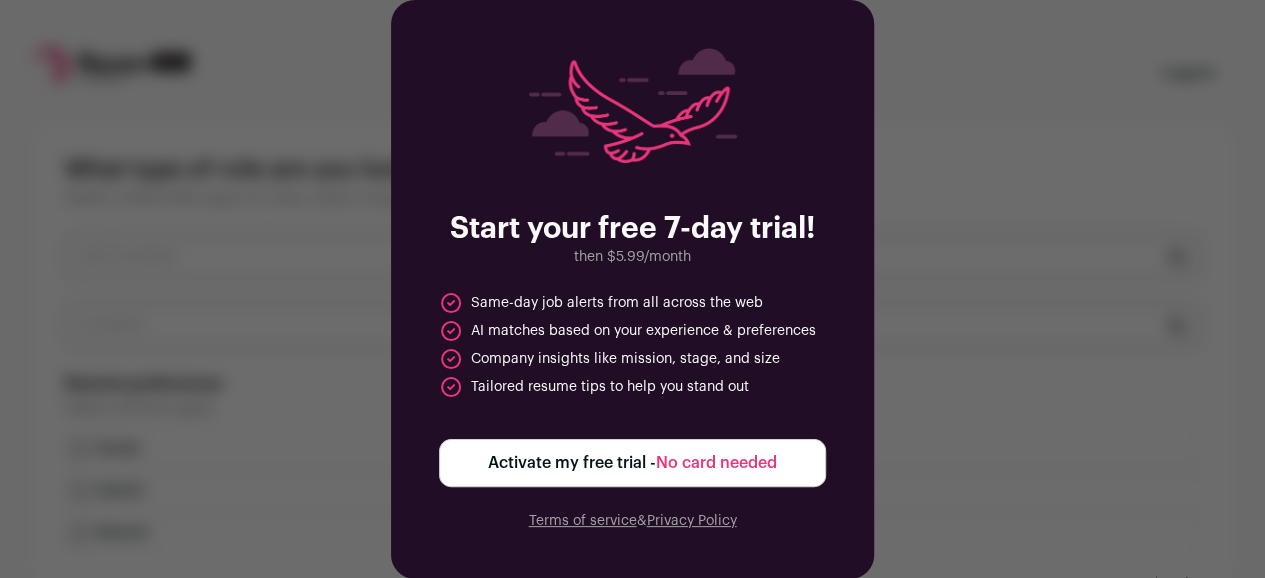 click on "Activate my free trial -
No card needed" at bounding box center [632, 463] 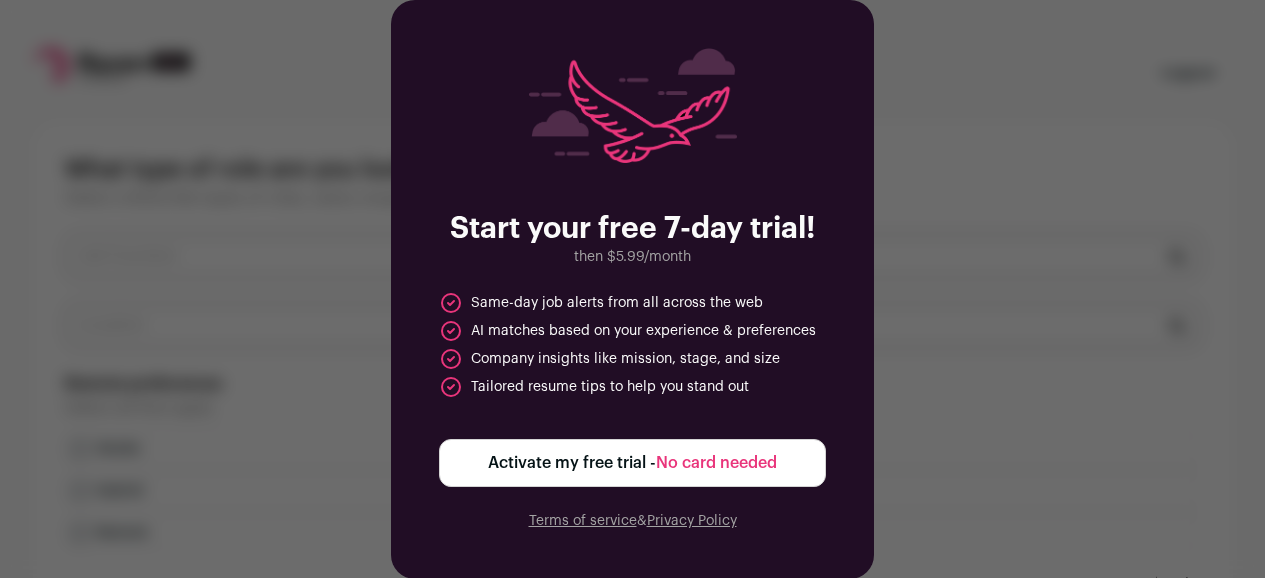 click on "Activate my free trial -
No card needed" at bounding box center (632, 463) 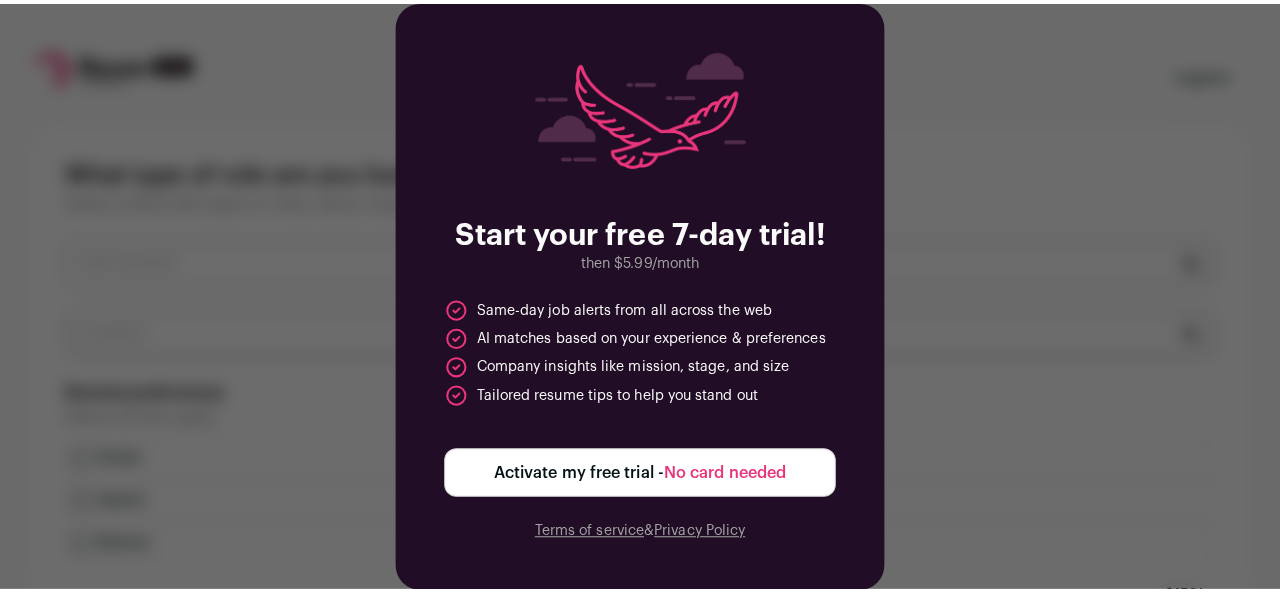 scroll, scrollTop: 0, scrollLeft: 0, axis: both 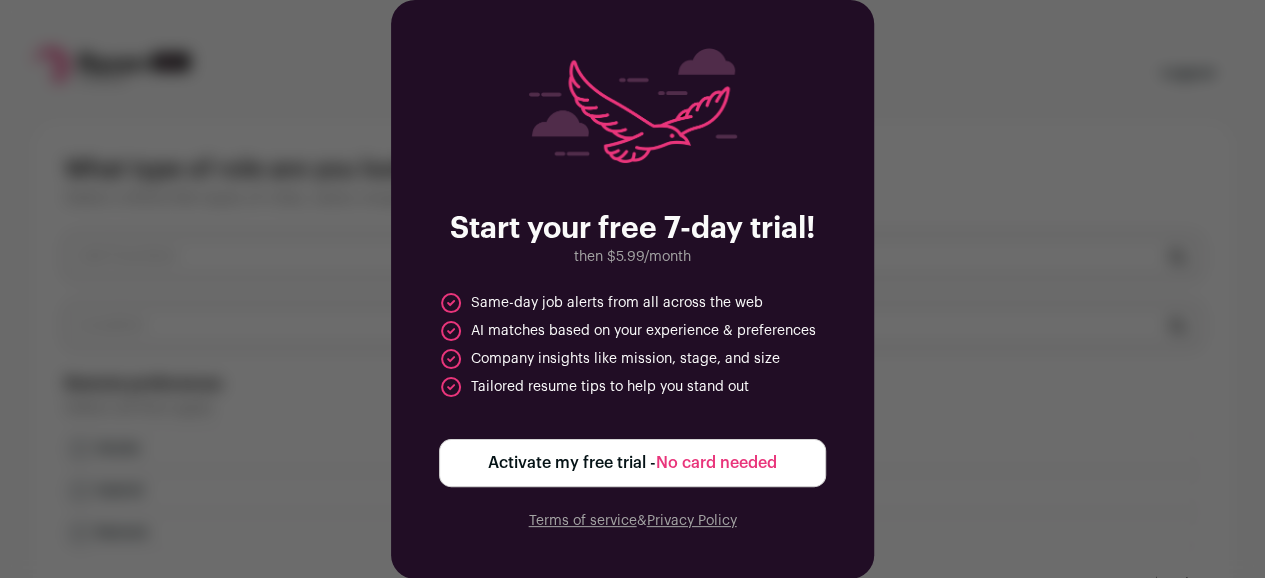 click on "Activate my free trial -
No card needed" at bounding box center [632, 463] 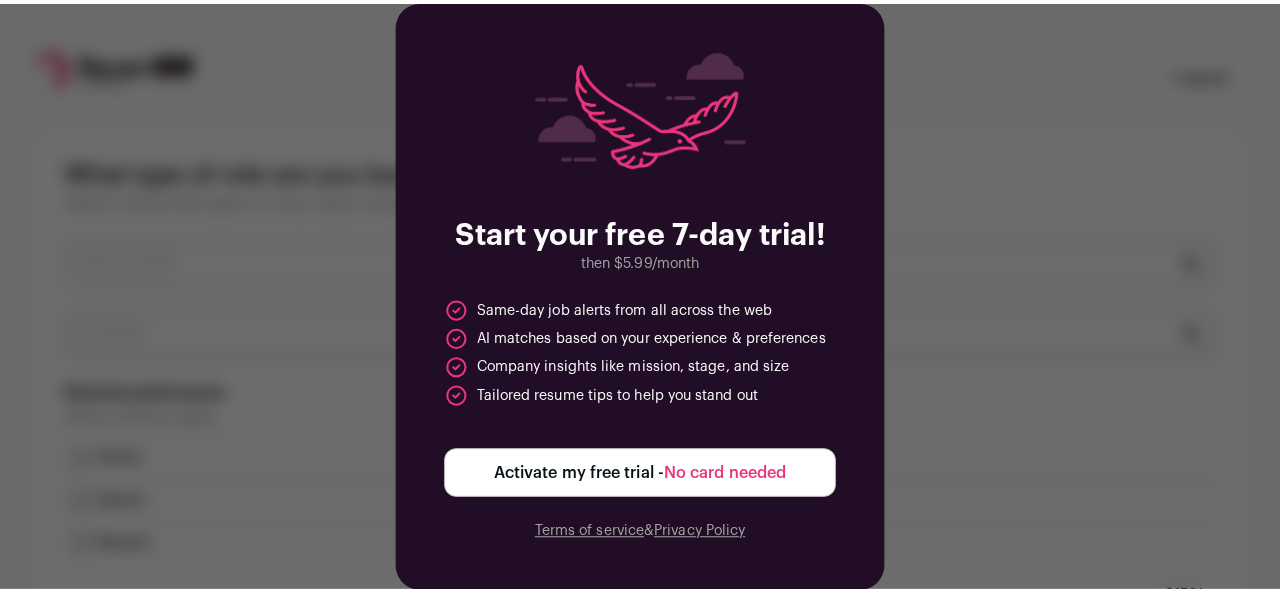scroll, scrollTop: 0, scrollLeft: 0, axis: both 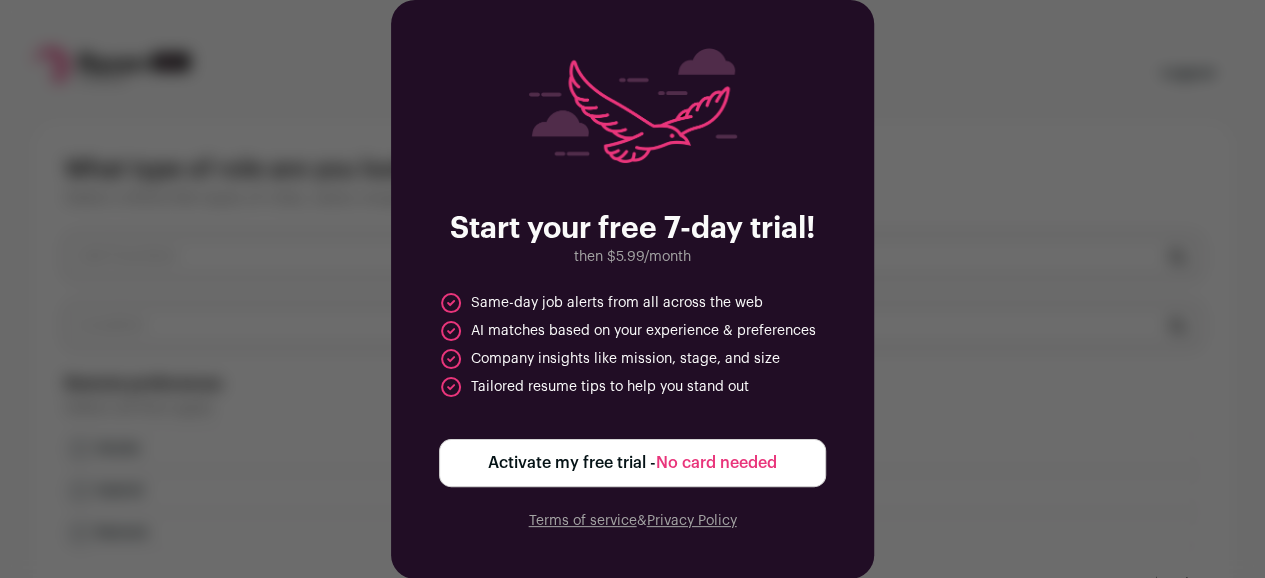 click on "Activate my free trial -
No card needed" at bounding box center (632, 463) 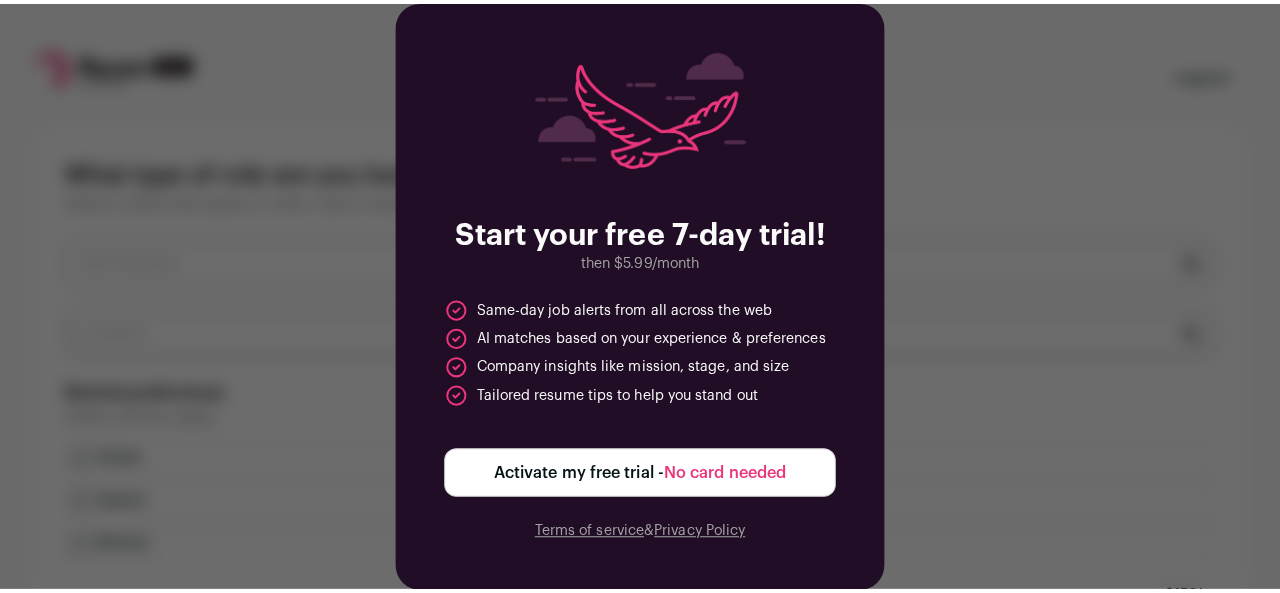 scroll, scrollTop: 0, scrollLeft: 0, axis: both 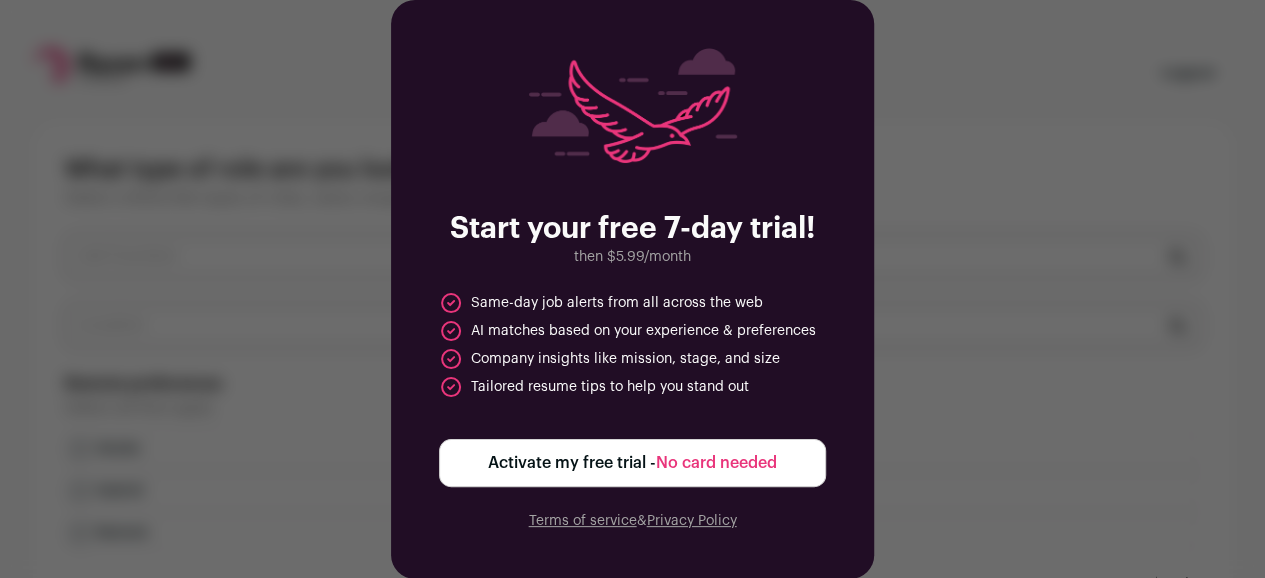 click on "Activate my free trial -
No card needed" at bounding box center [632, 463] 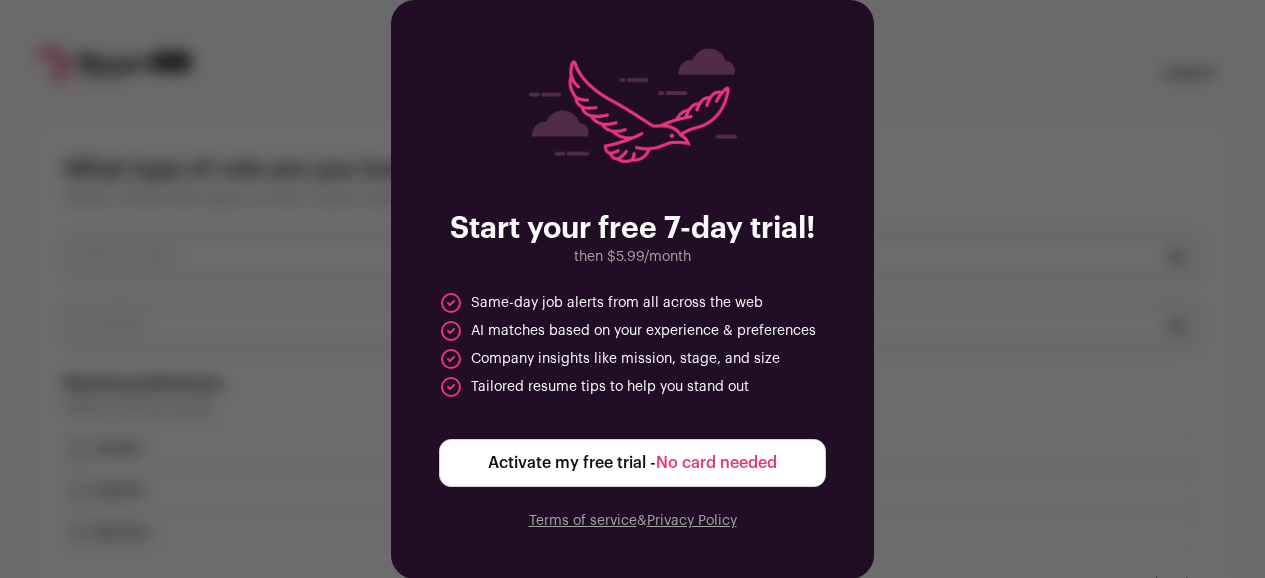 scroll, scrollTop: 0, scrollLeft: 0, axis: both 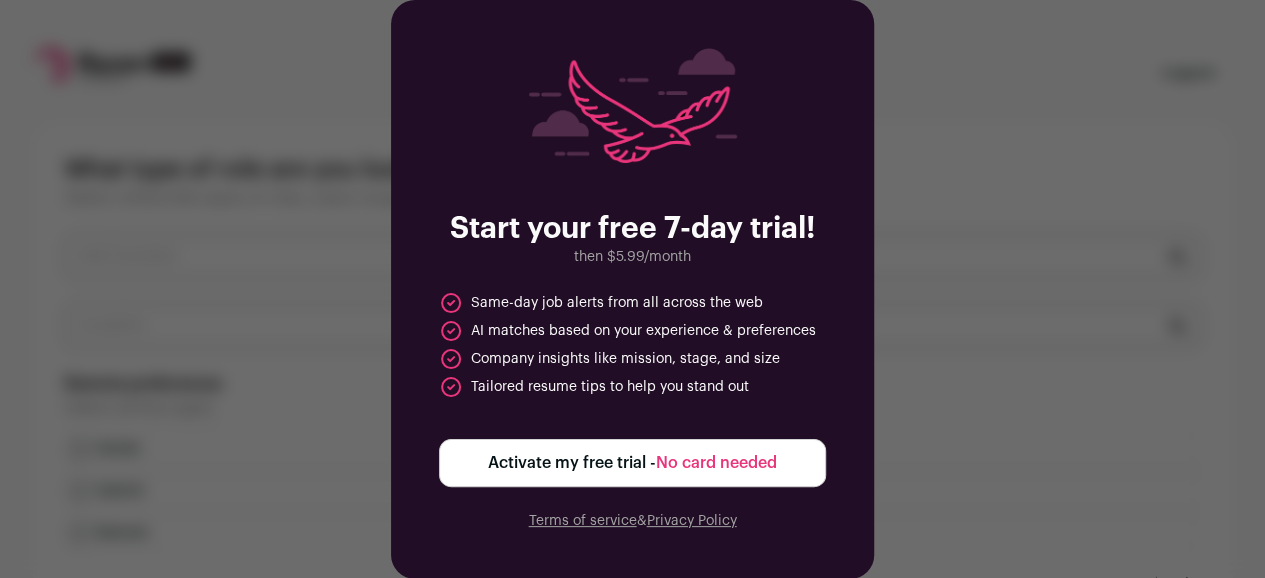 click on "AI matches based on your experience & preferences" at bounding box center [627, 331] 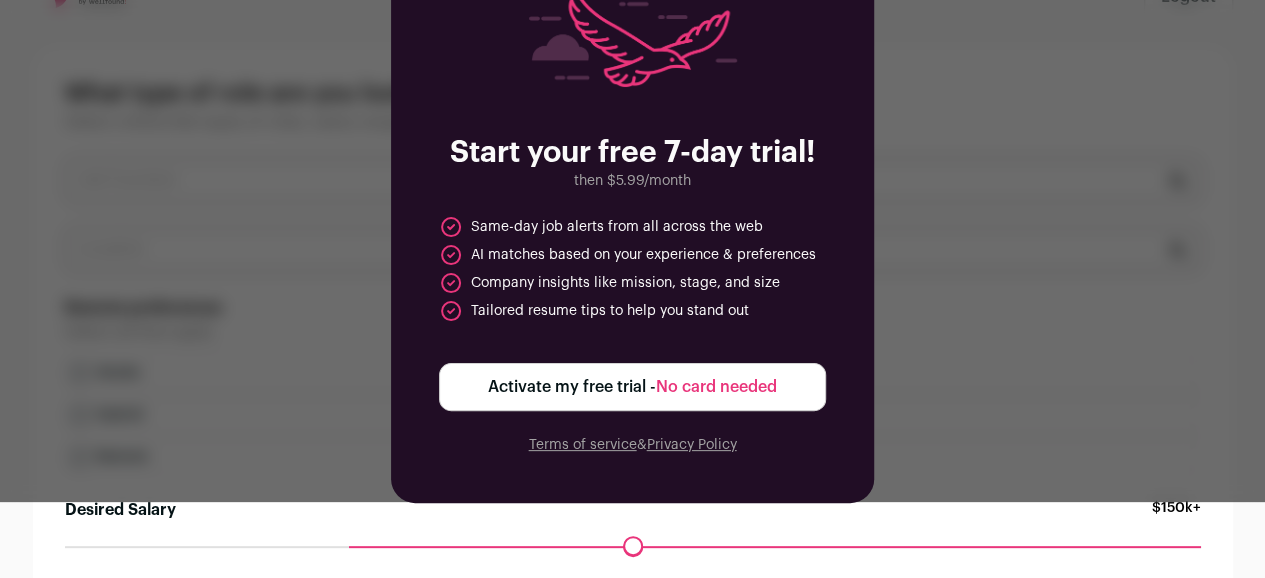scroll, scrollTop: 242, scrollLeft: 0, axis: vertical 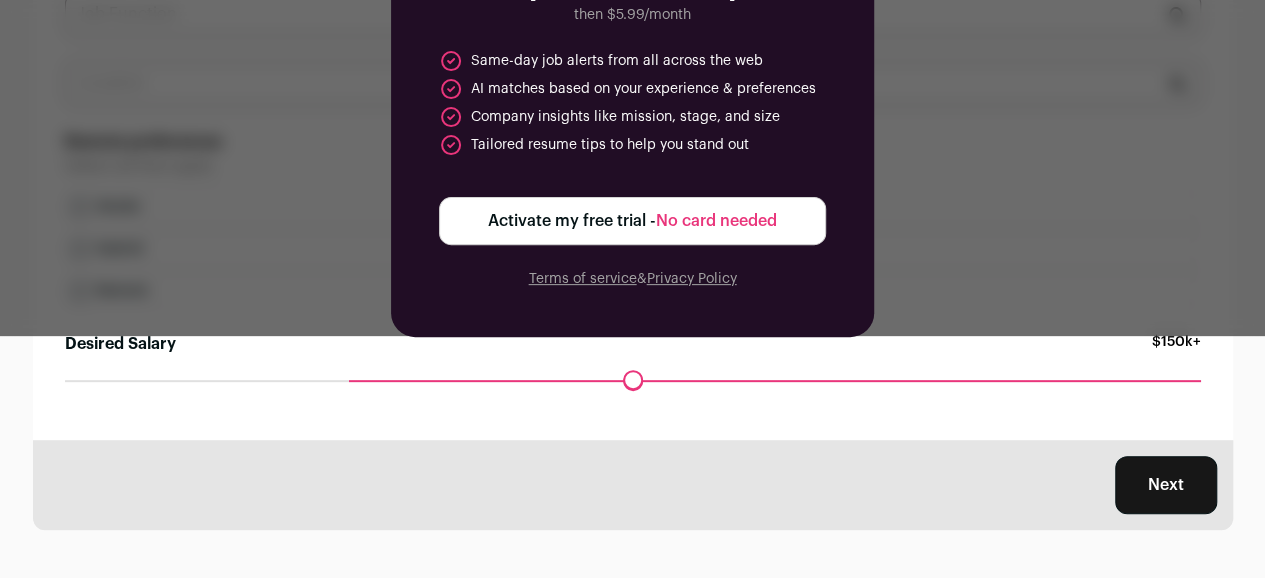 click on "Terms of service" at bounding box center (583, 279) 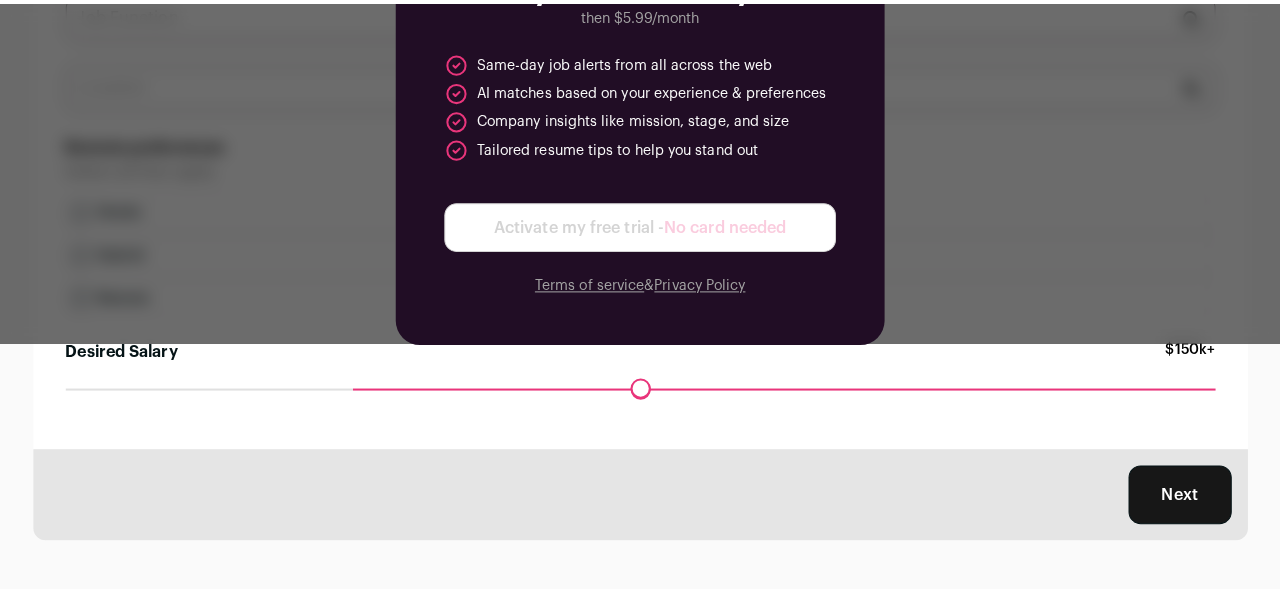 scroll, scrollTop: 0, scrollLeft: 0, axis: both 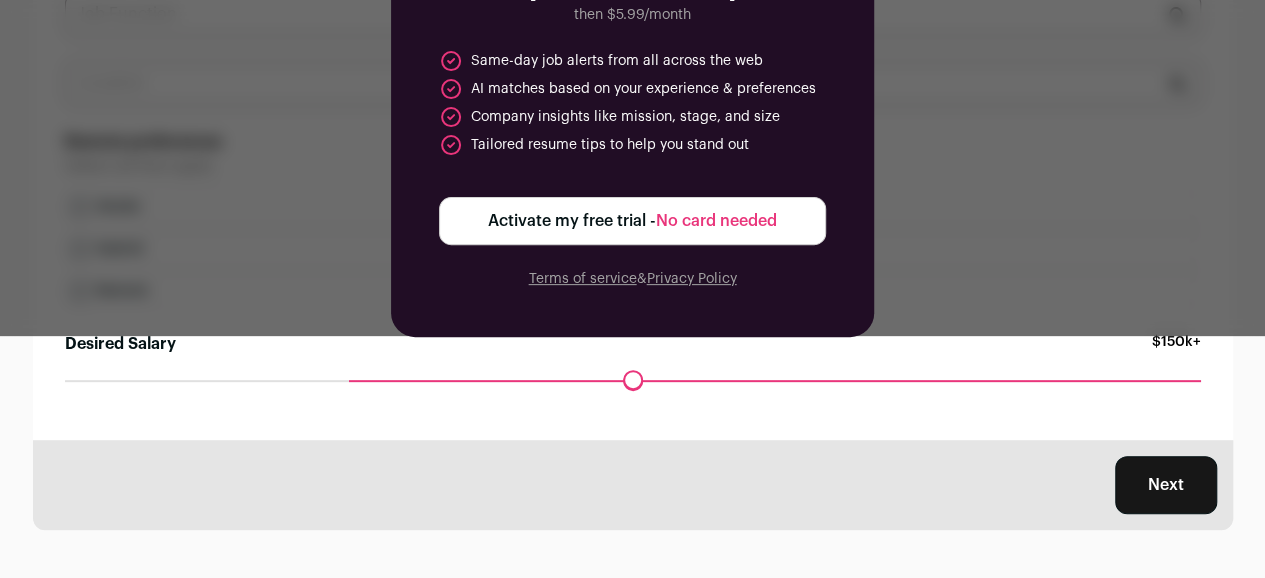 click on "Next" at bounding box center (633, 485) 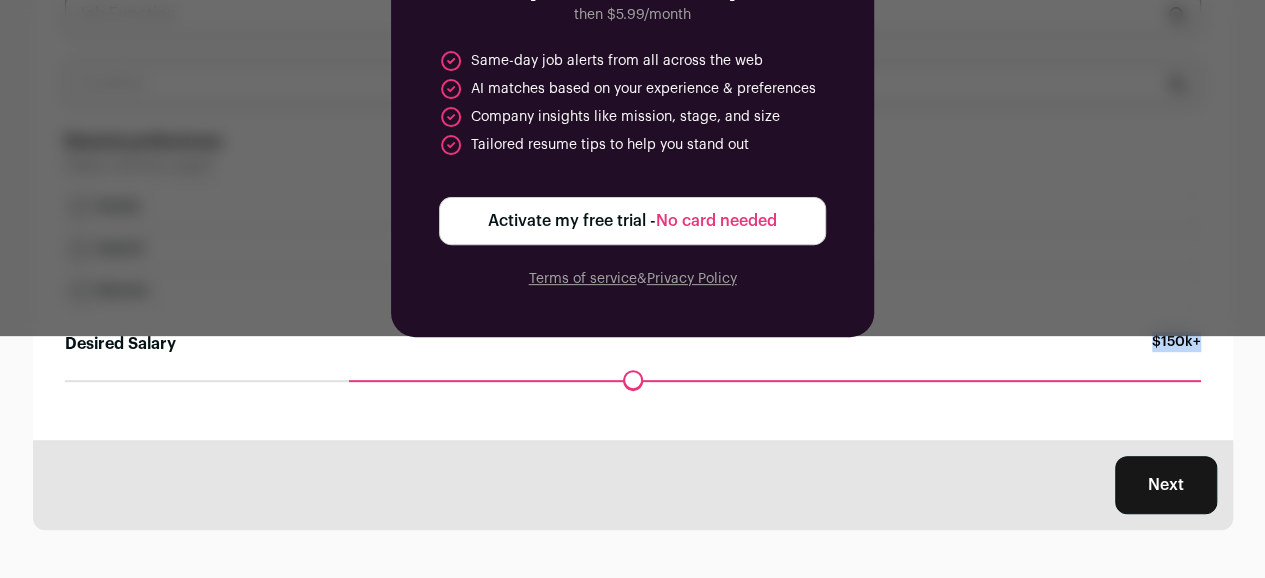 drag, startPoint x: 681, startPoint y: 388, endPoint x: 900, endPoint y: 359, distance: 220.91174 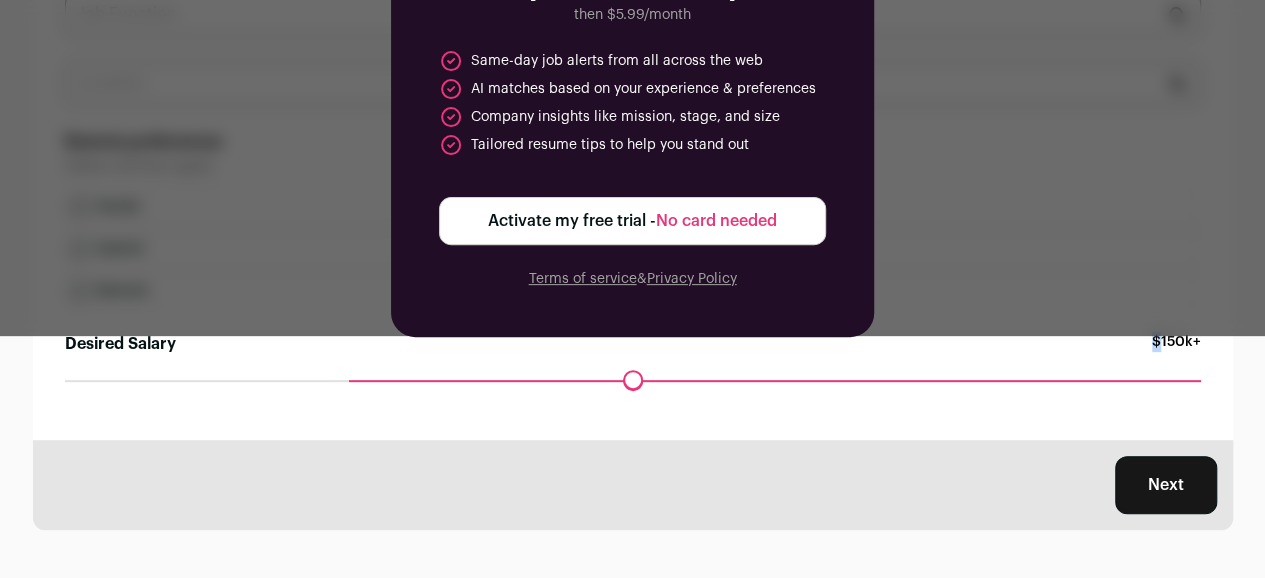 click on "Desired Salary
$[PRICE]+" at bounding box center [633, 356] 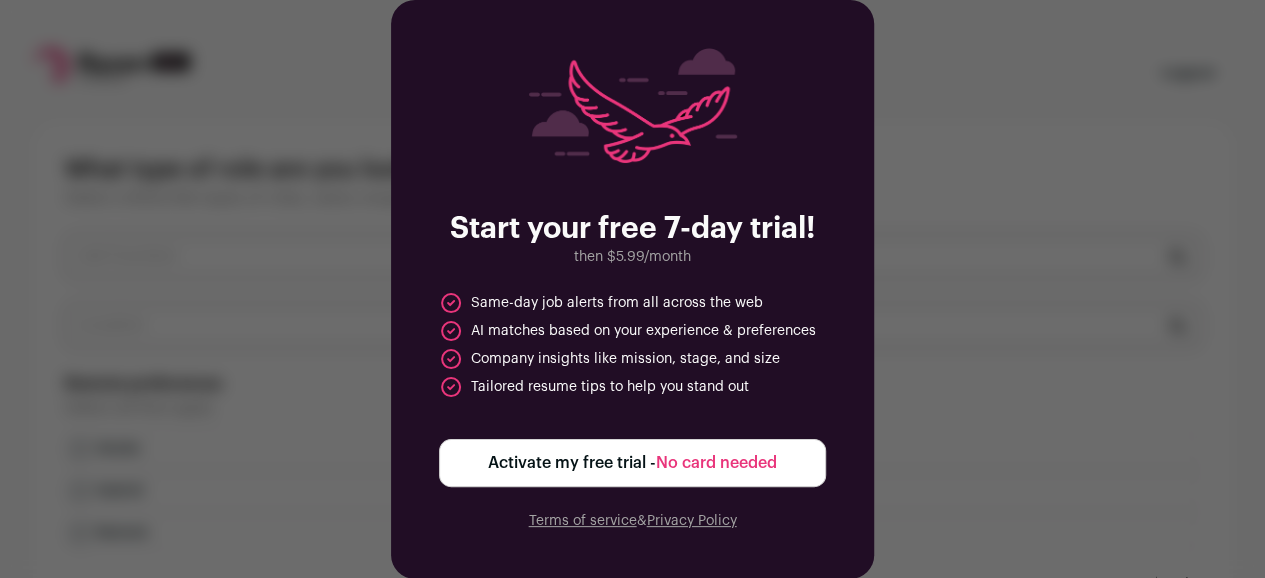 click on "Start your free 7-day trial!
then $[PRICE]/month
Same-day job alerts from all across the web
AI matches based on your experience & preferences
Company insights like mission, stage, and size
Tailored resume tips to help you stand out
Activate my free trial -
No card needed
Terms of service
&
Privacy Policy" at bounding box center (632, 289) 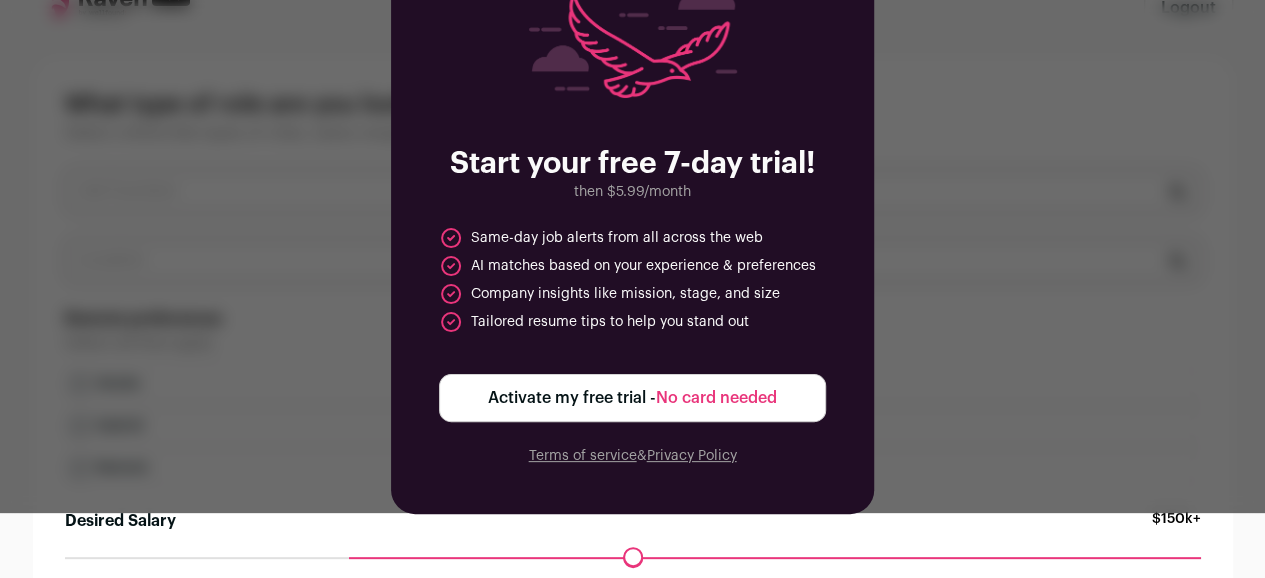 scroll, scrollTop: 242, scrollLeft: 0, axis: vertical 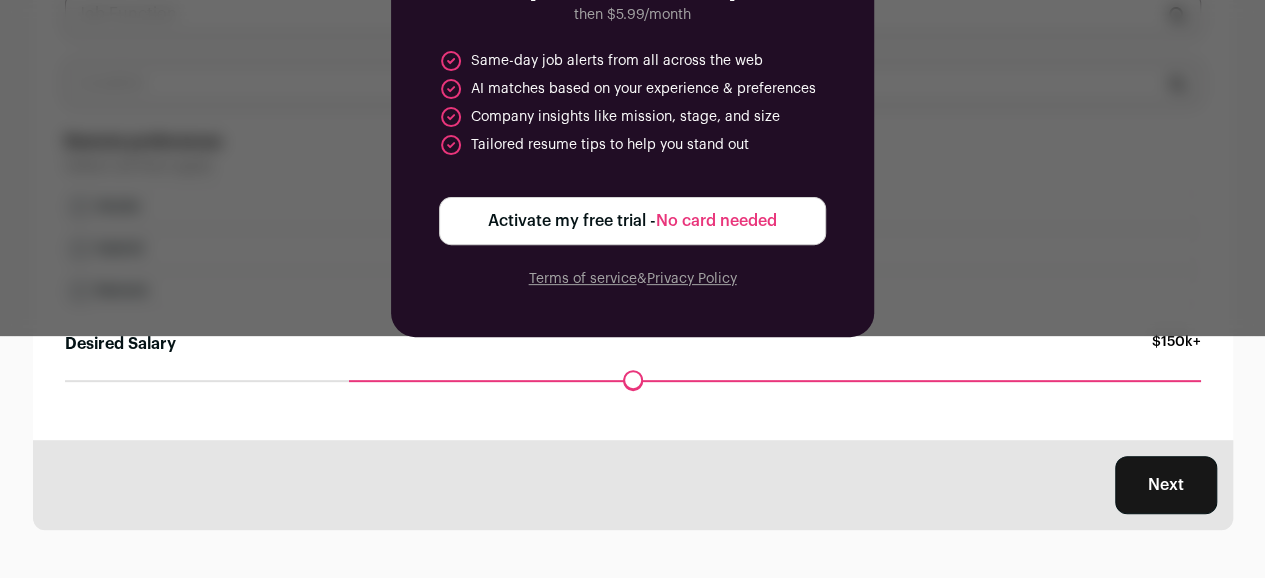 click on "Next" at bounding box center [1166, 485] 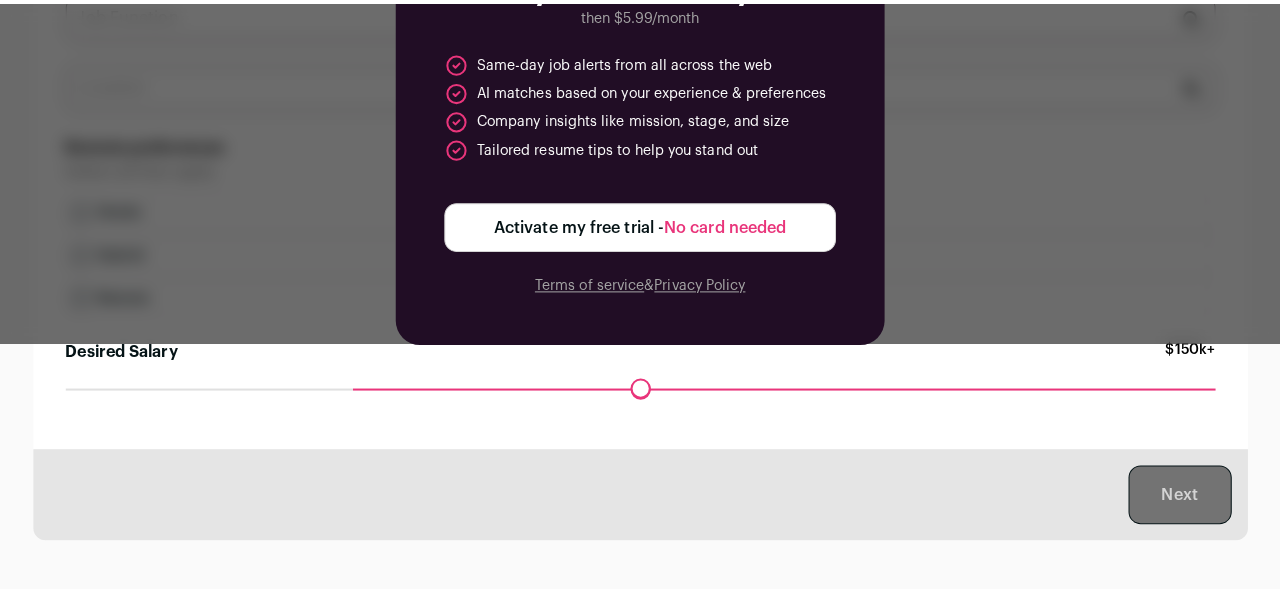 scroll, scrollTop: 0, scrollLeft: 0, axis: both 